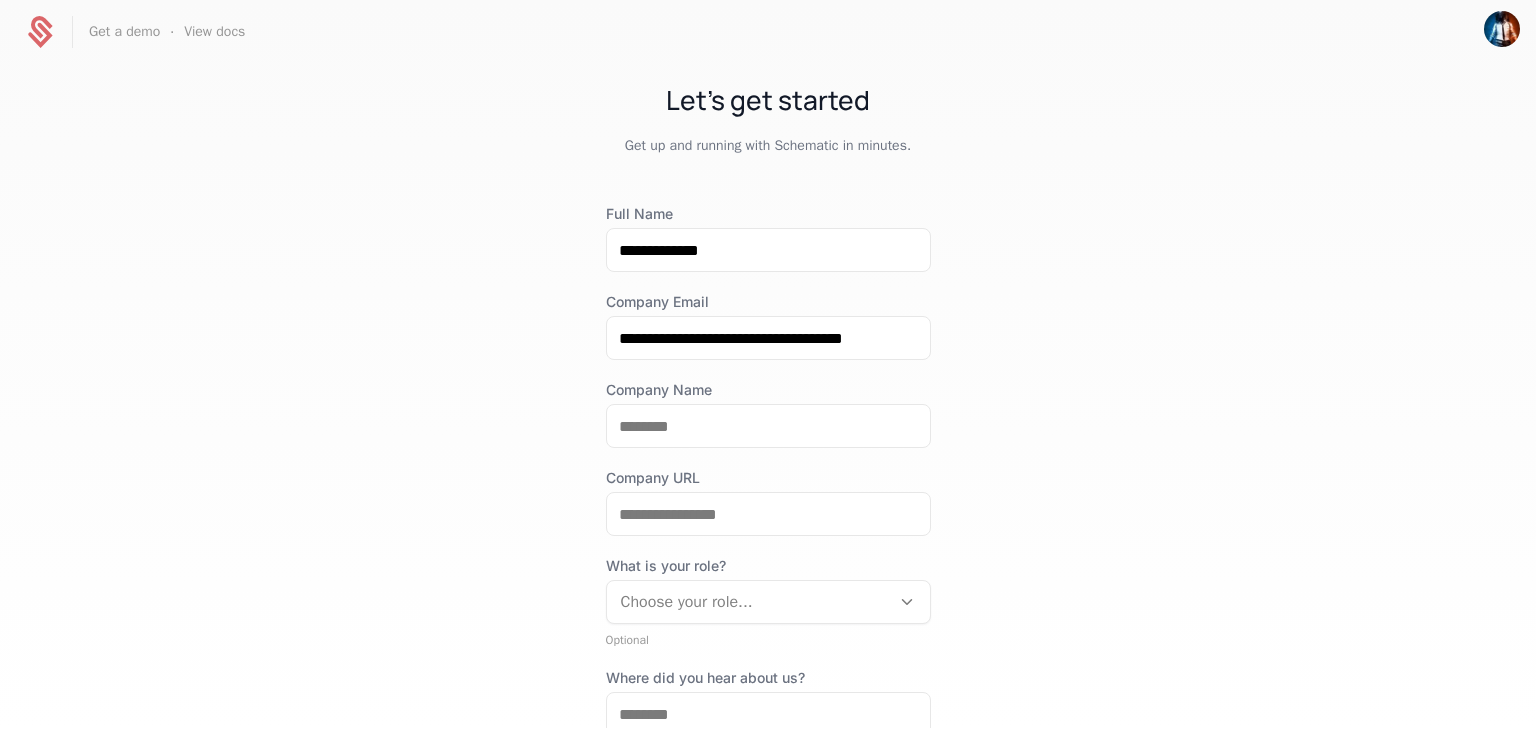 scroll, scrollTop: 0, scrollLeft: 0, axis: both 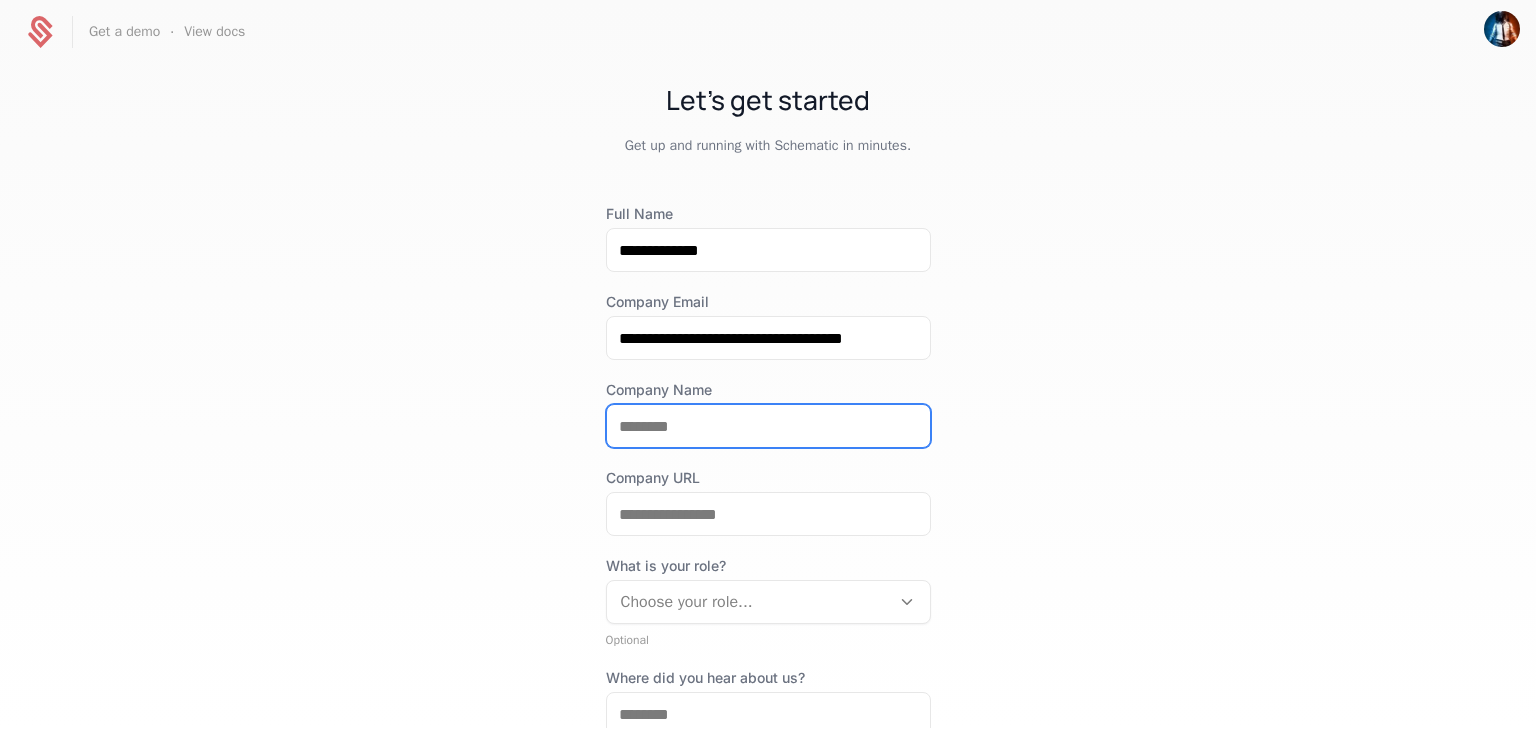 click on "Company Name" at bounding box center (768, 426) 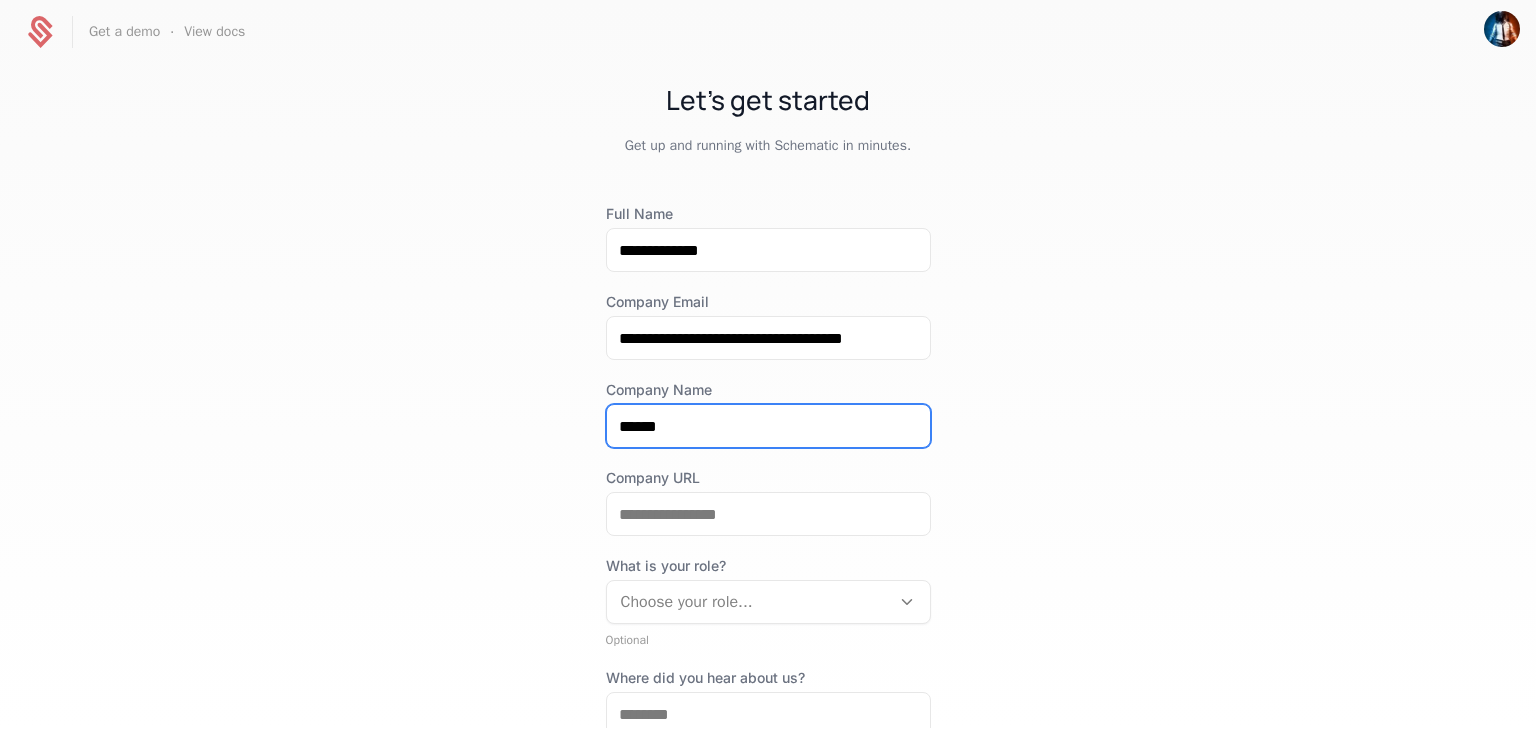 type on "******" 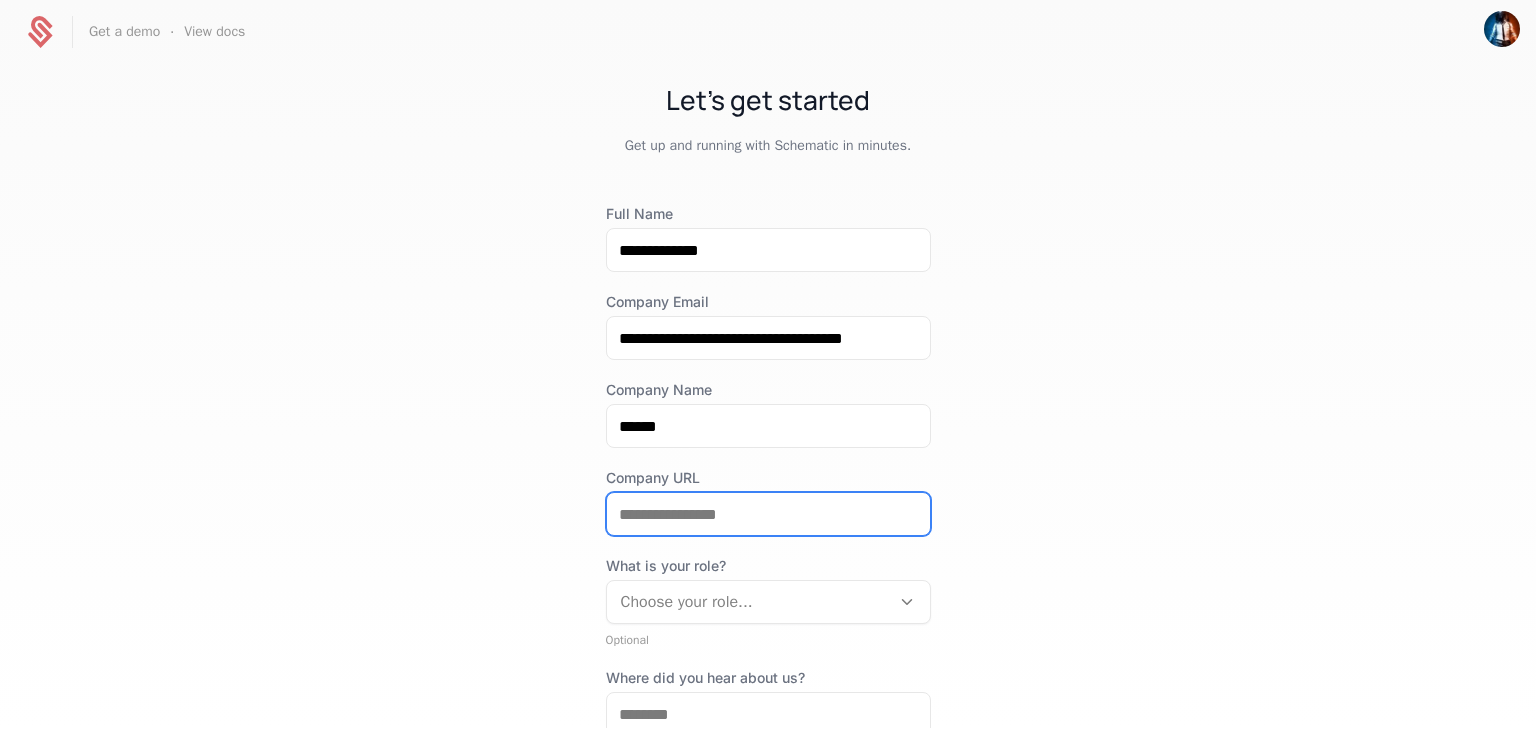 click on "Company URL" at bounding box center [768, 514] 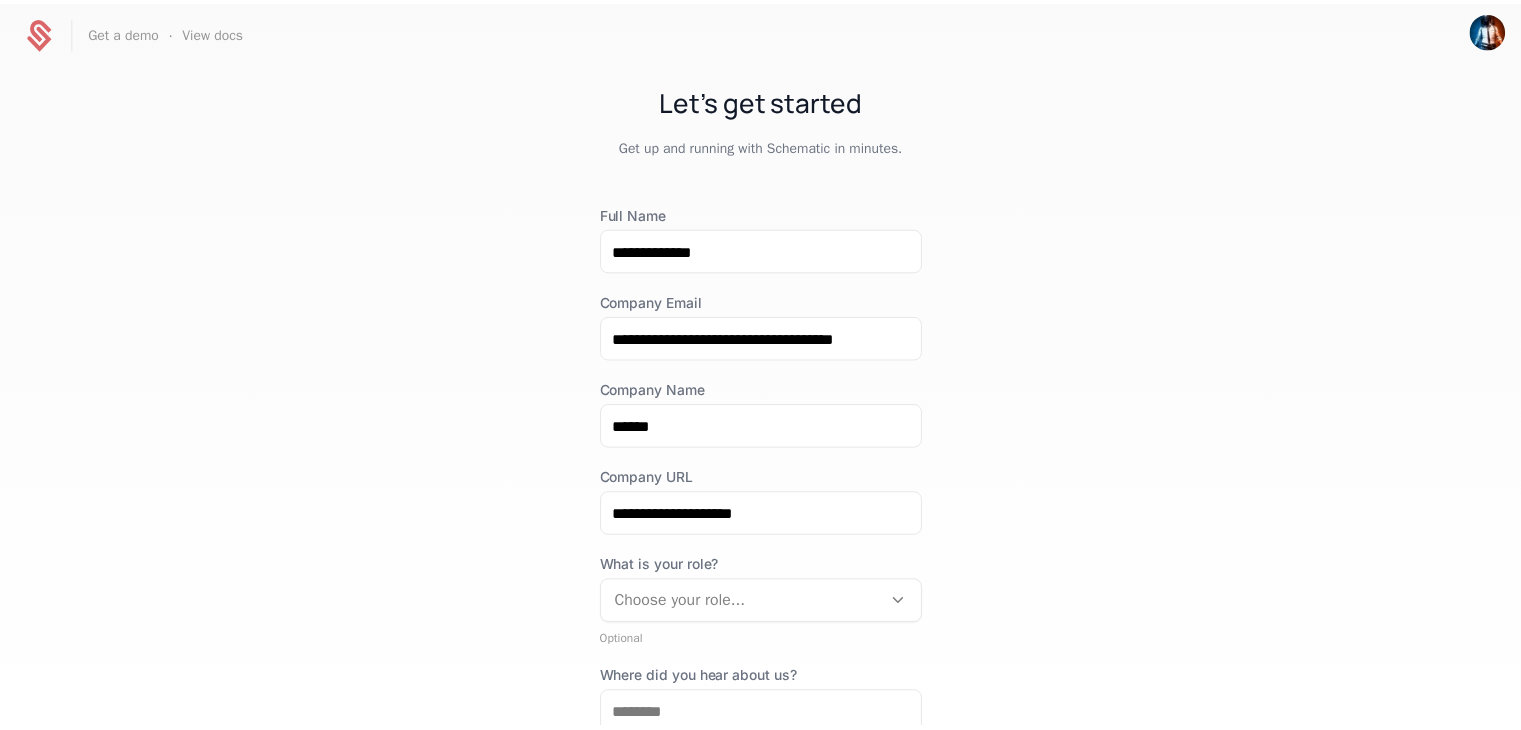scroll, scrollTop: 116, scrollLeft: 0, axis: vertical 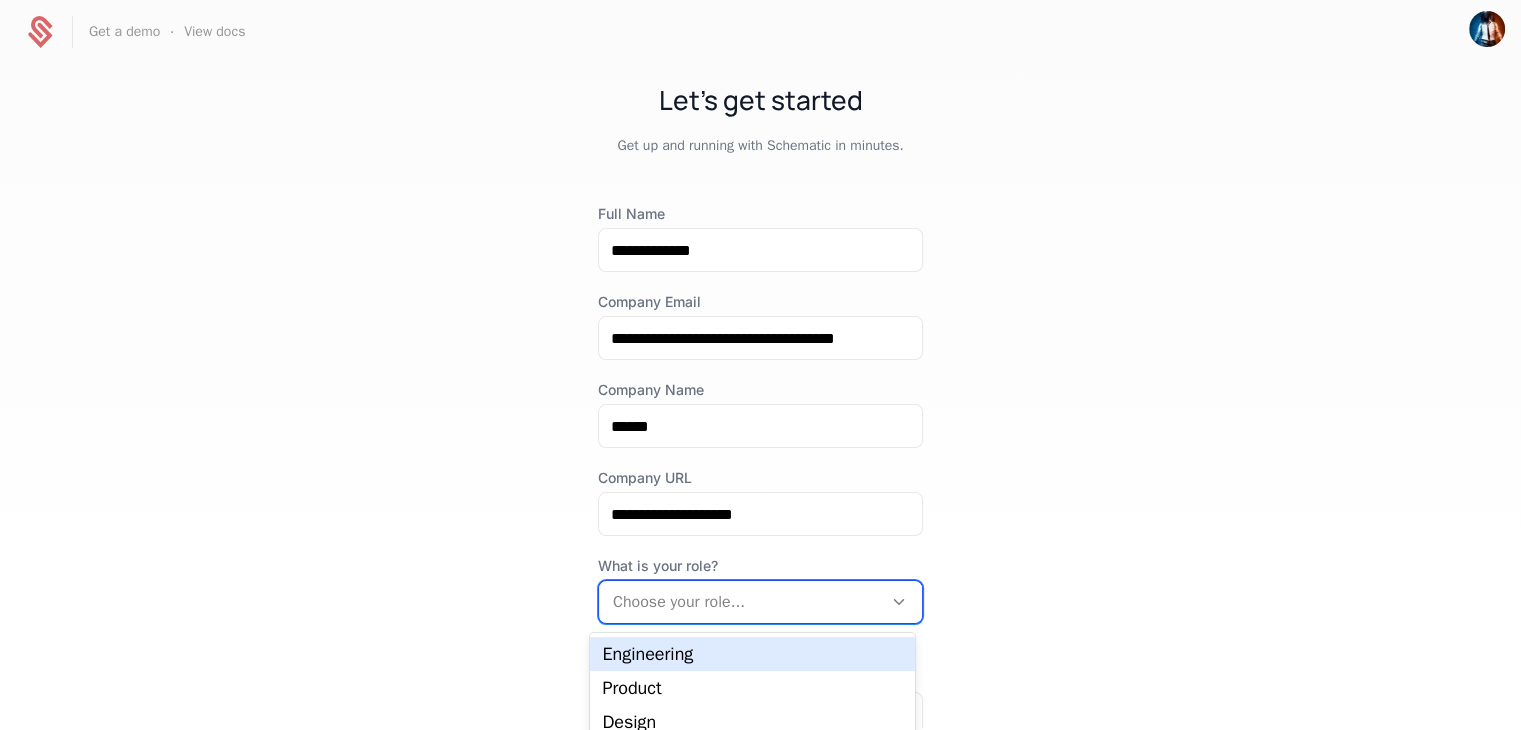 click at bounding box center [740, 602] 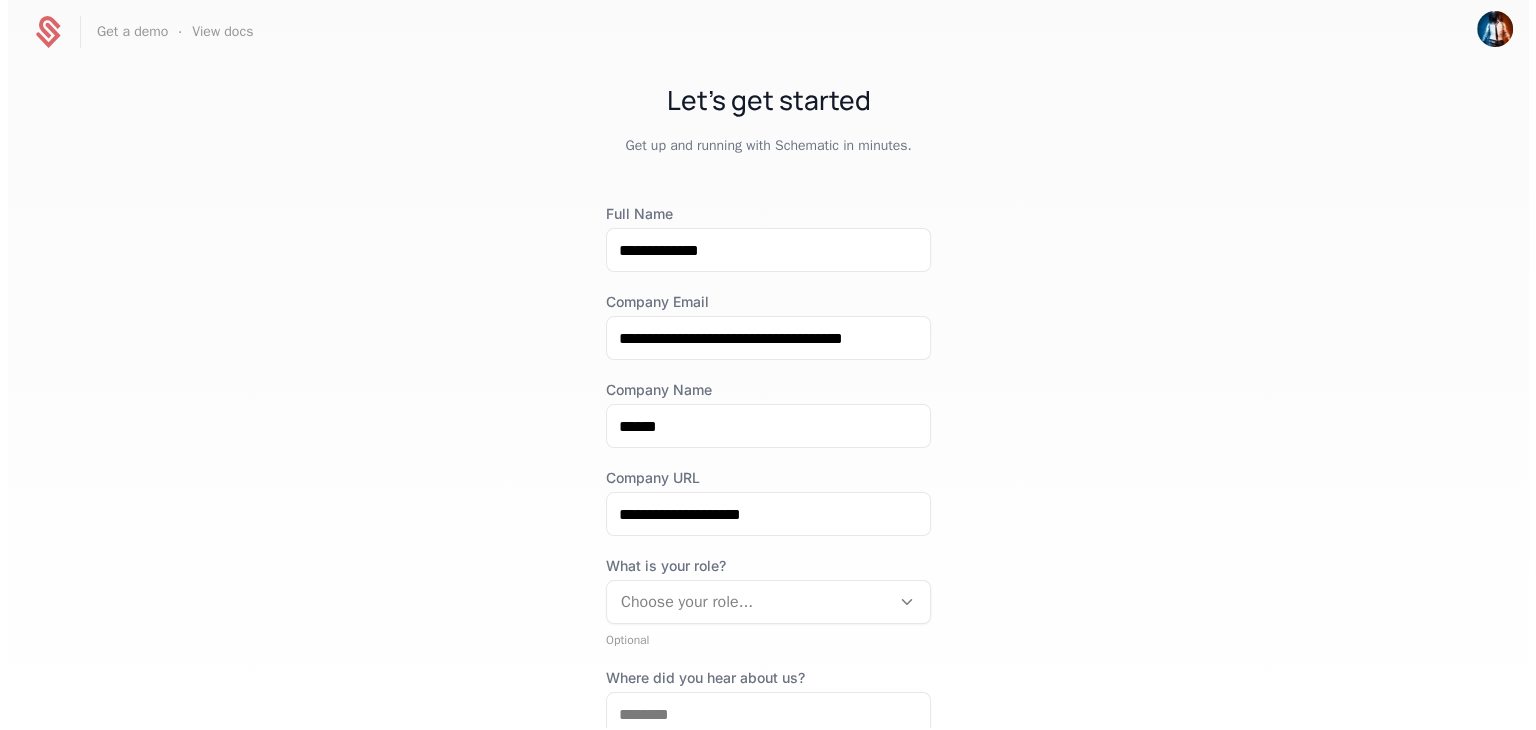 scroll, scrollTop: 0, scrollLeft: 0, axis: both 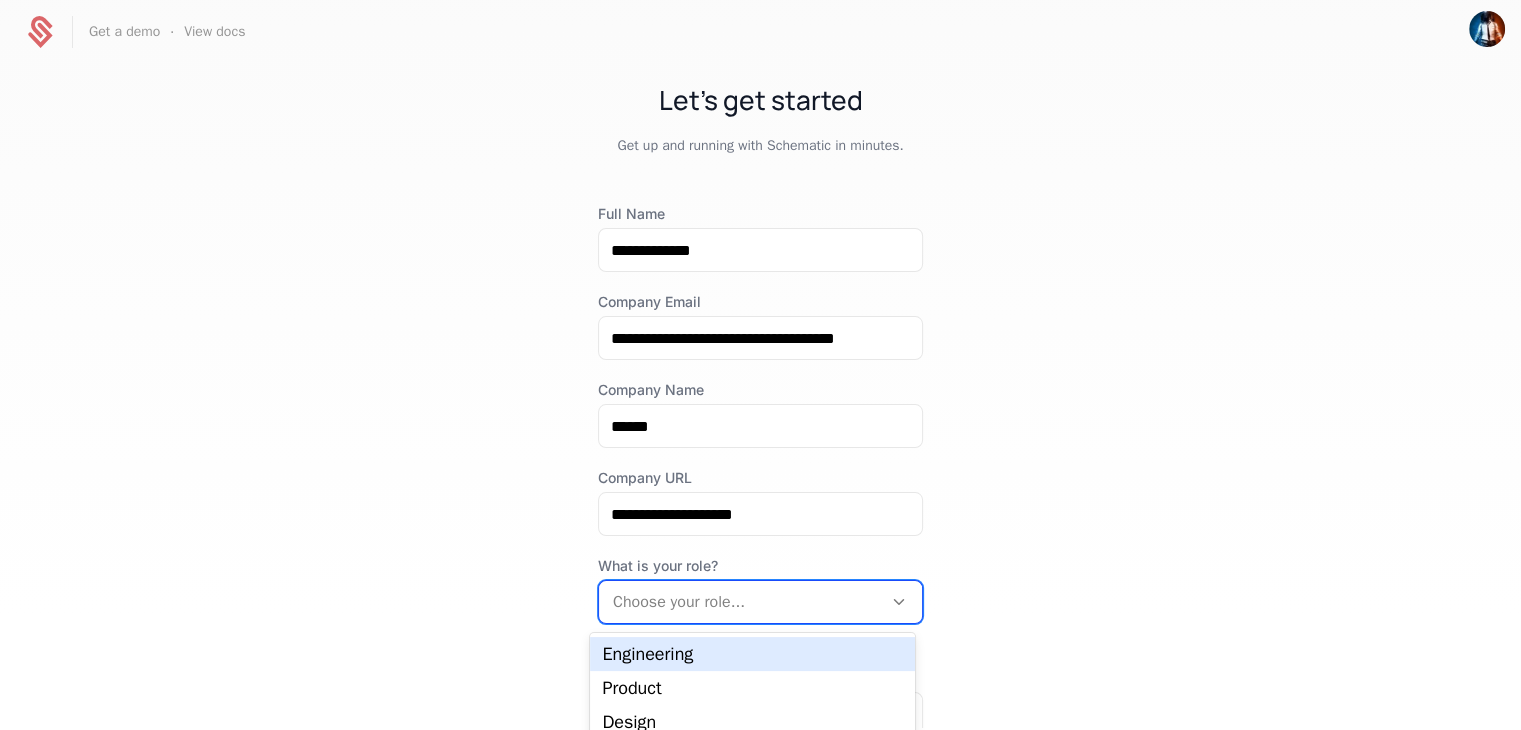 click on "Choose your role..." at bounding box center (760, 602) 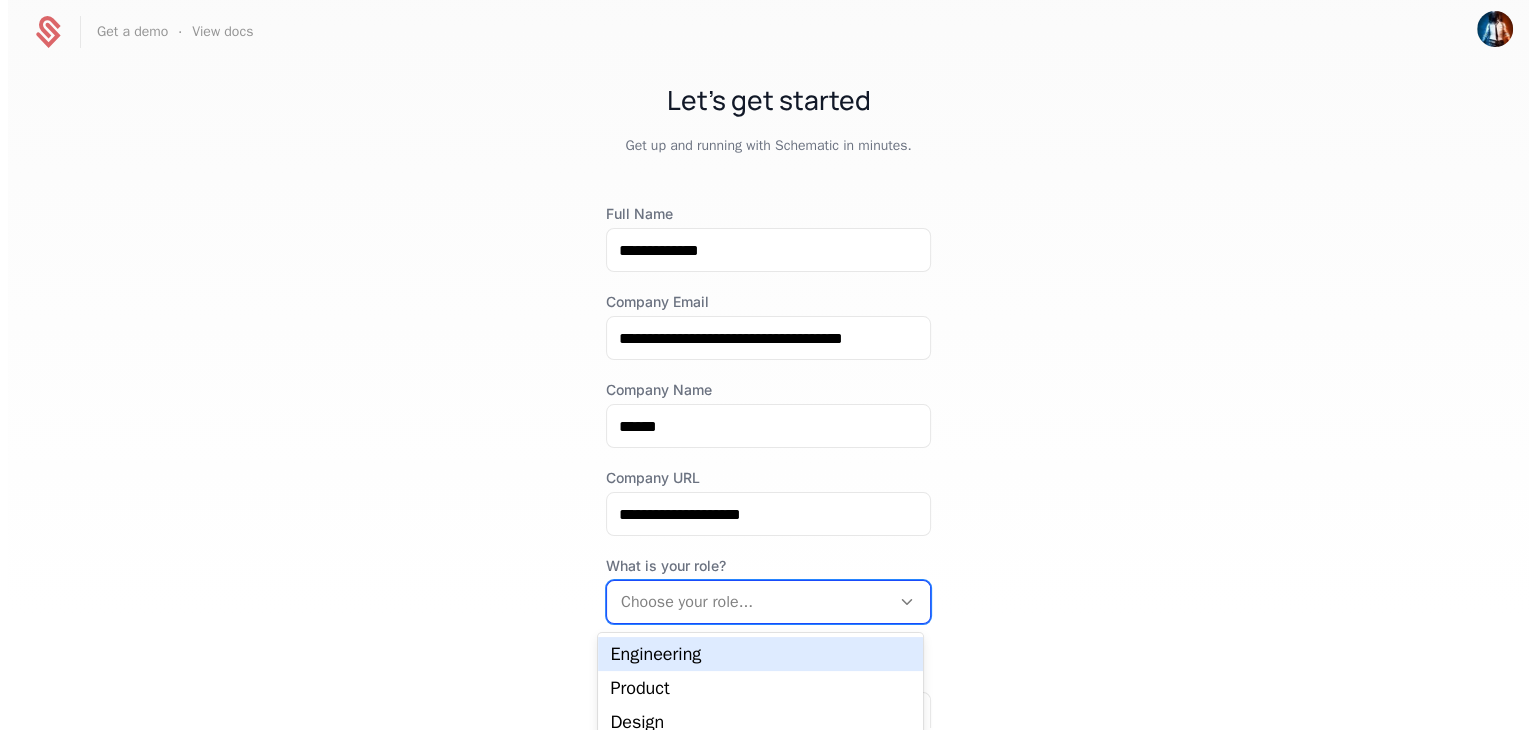 scroll, scrollTop: 0, scrollLeft: 0, axis: both 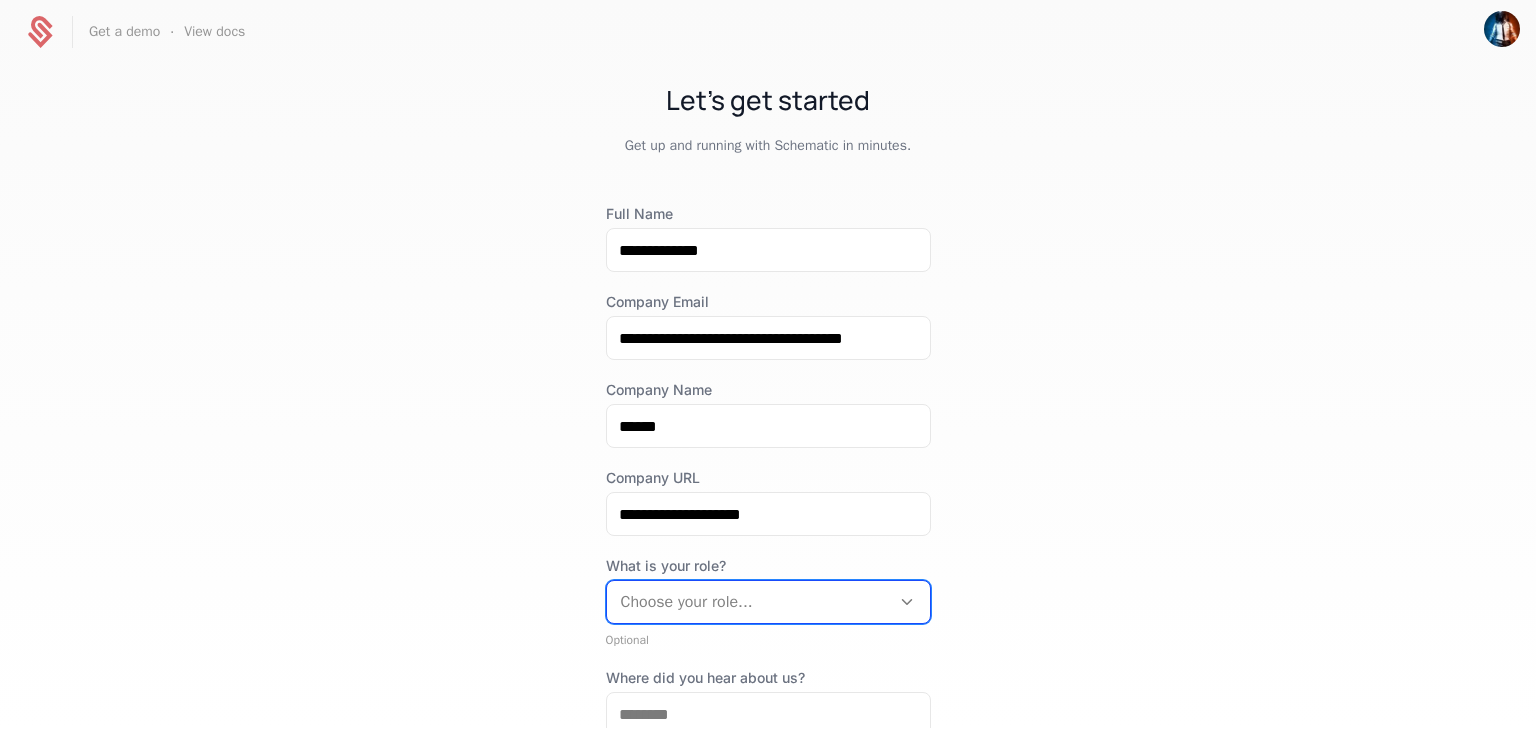 drag, startPoint x: 678, startPoint y: 620, endPoint x: 720, endPoint y: 601, distance: 46.09772 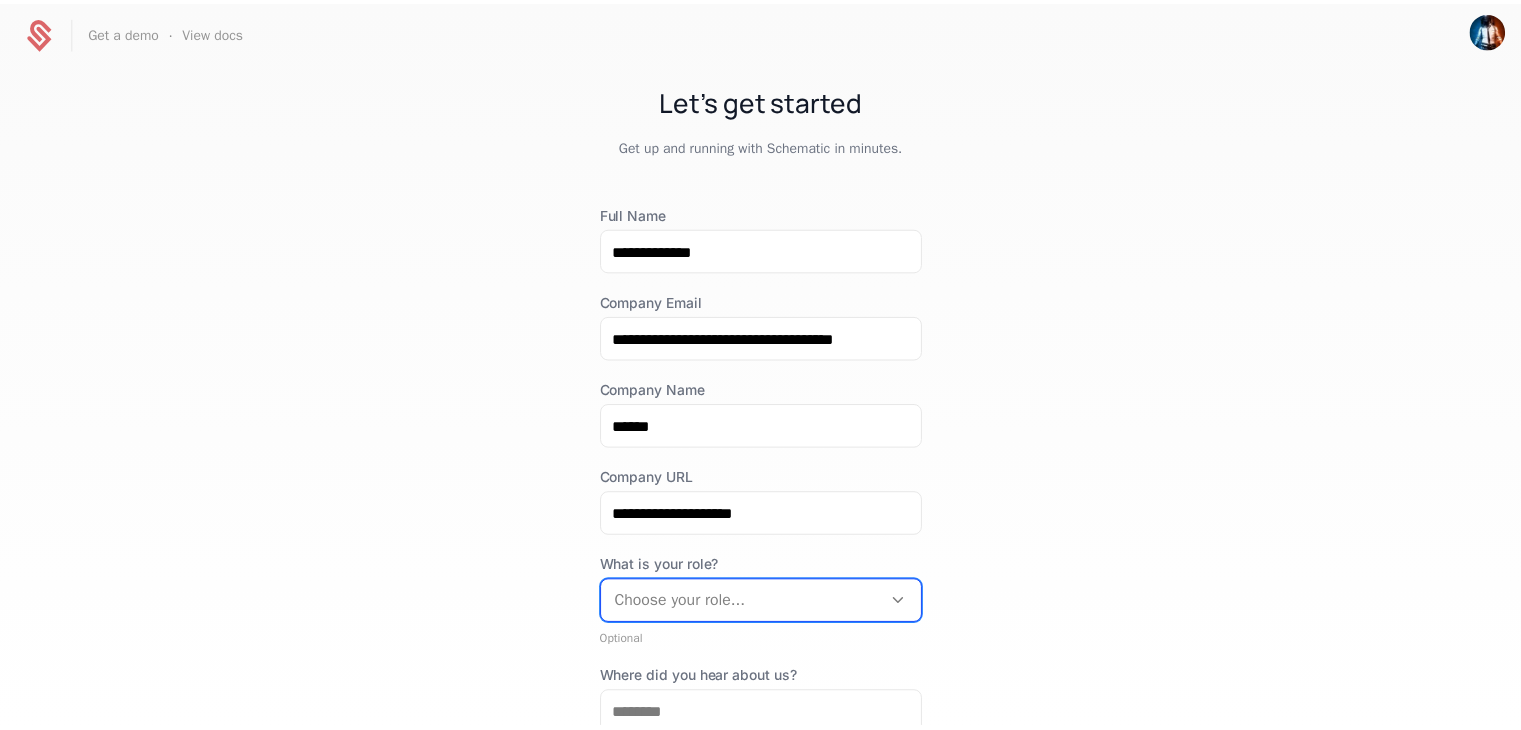 scroll, scrollTop: 116, scrollLeft: 0, axis: vertical 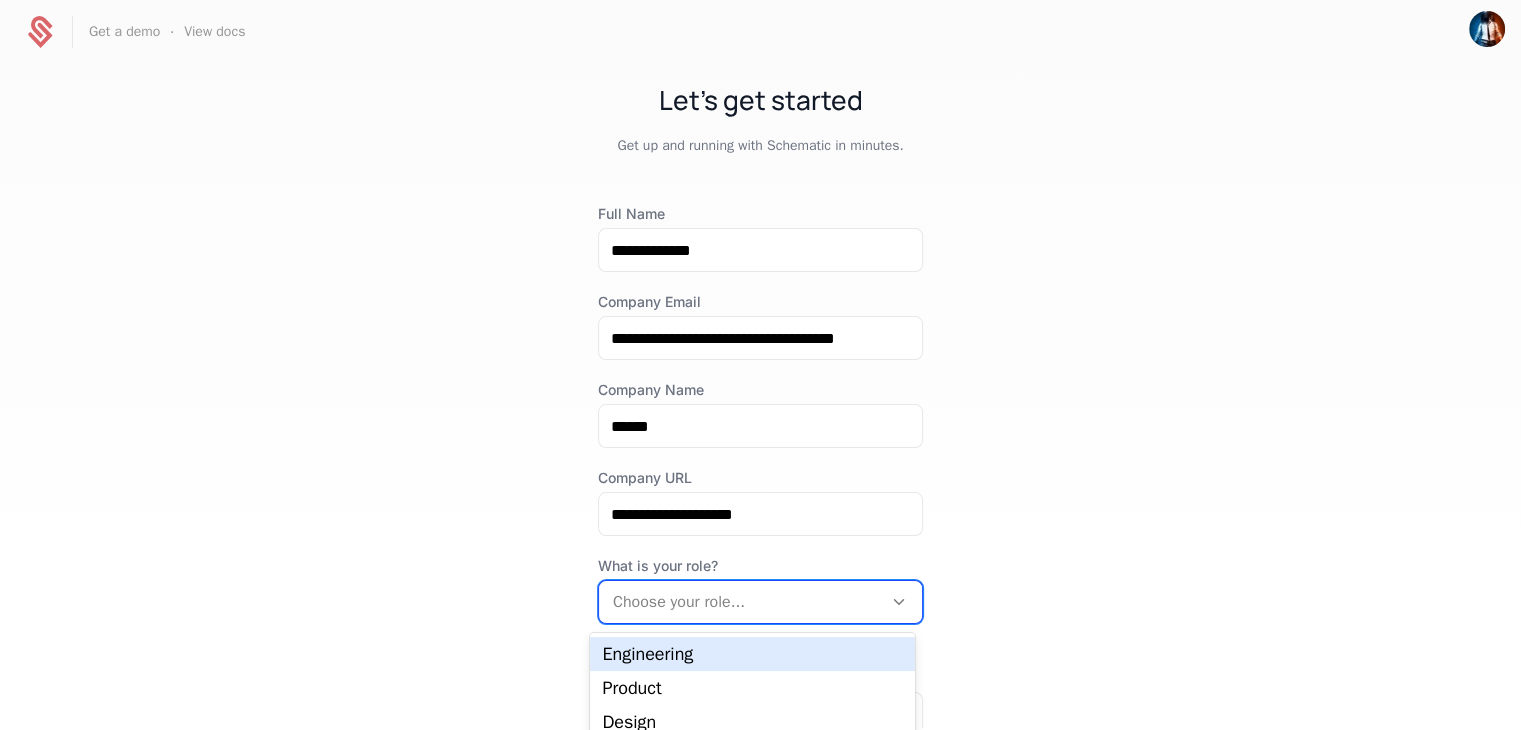 click at bounding box center (740, 602) 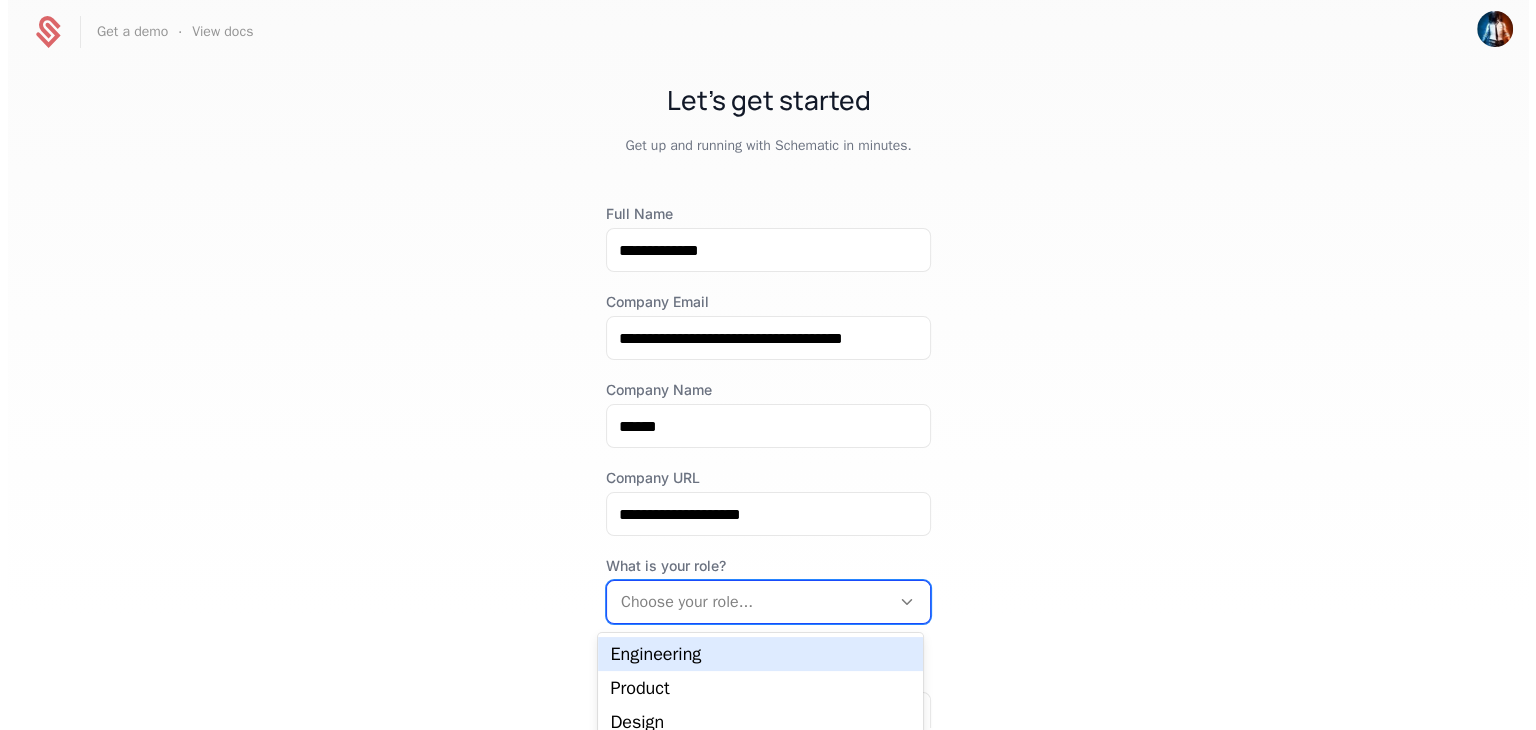 scroll, scrollTop: 0, scrollLeft: 0, axis: both 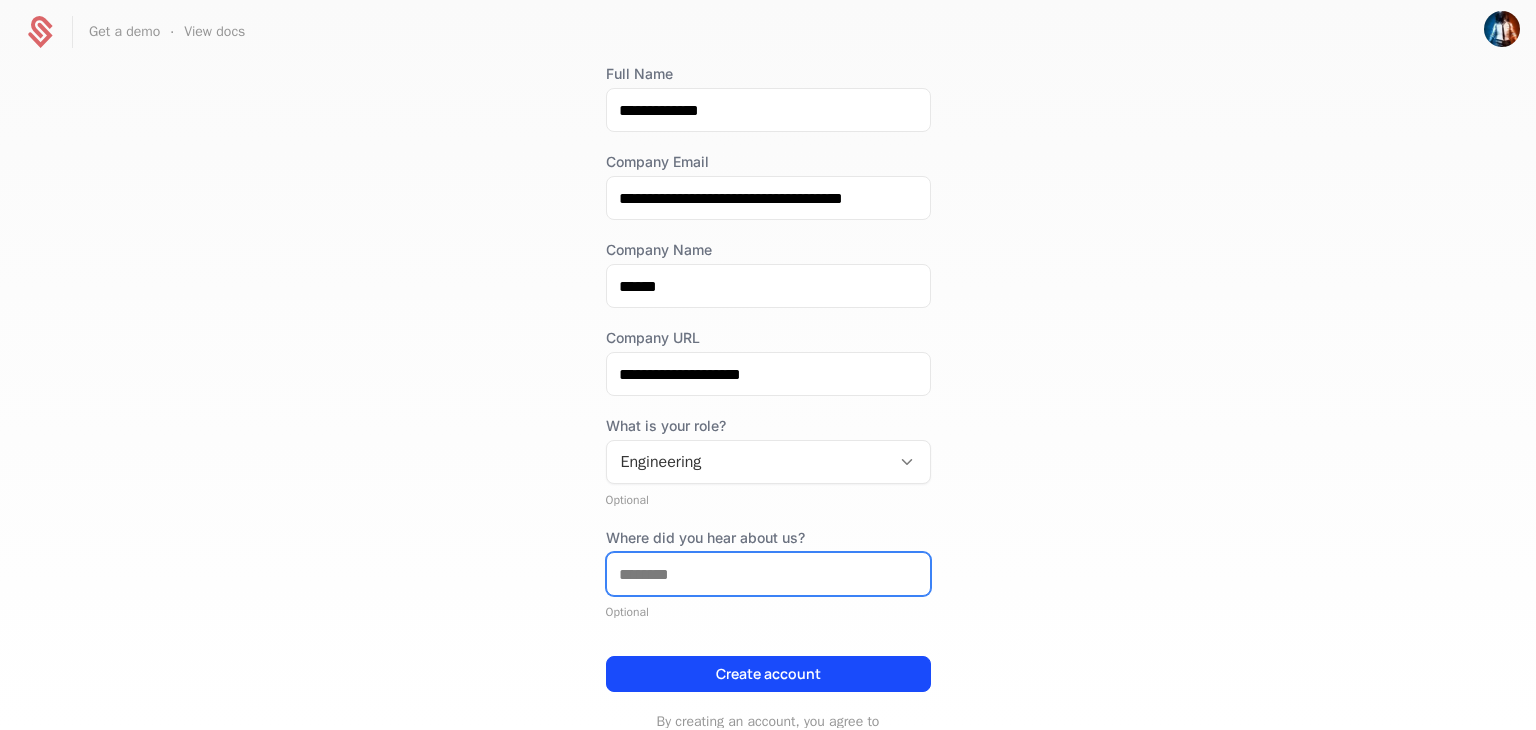 drag, startPoint x: 708, startPoint y: 561, endPoint x: 738, endPoint y: 645, distance: 89.19641 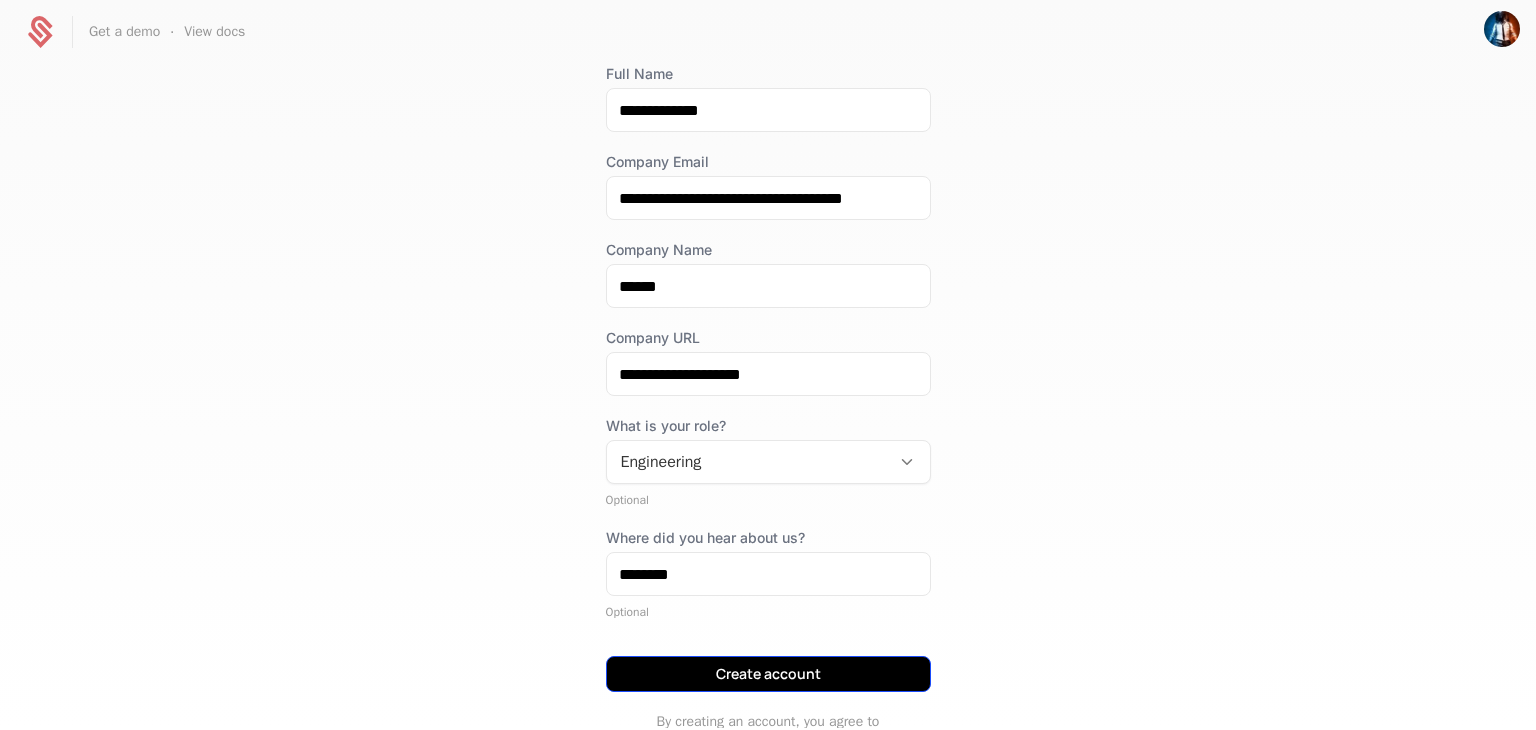 click on "Create account" at bounding box center [768, 674] 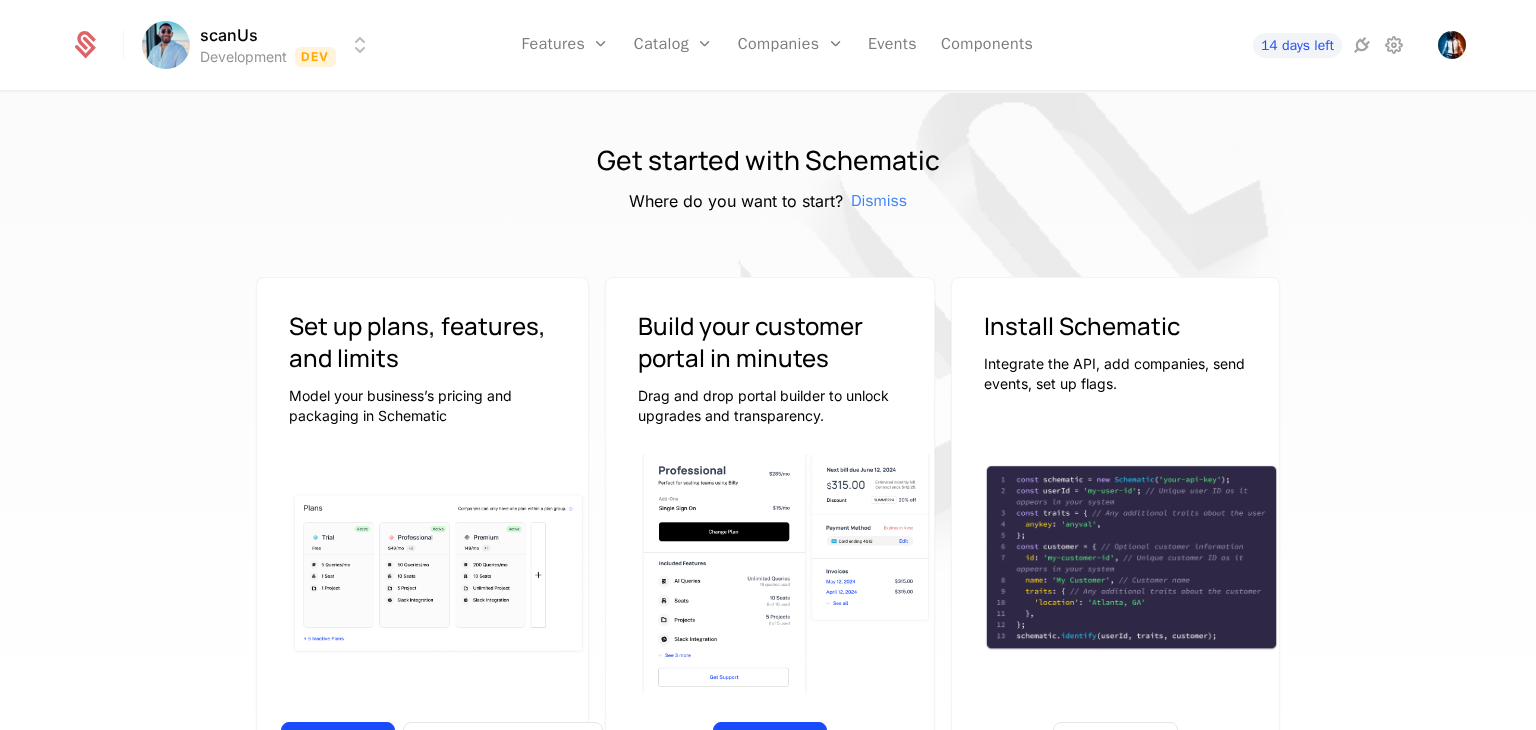 scroll, scrollTop: 0, scrollLeft: 0, axis: both 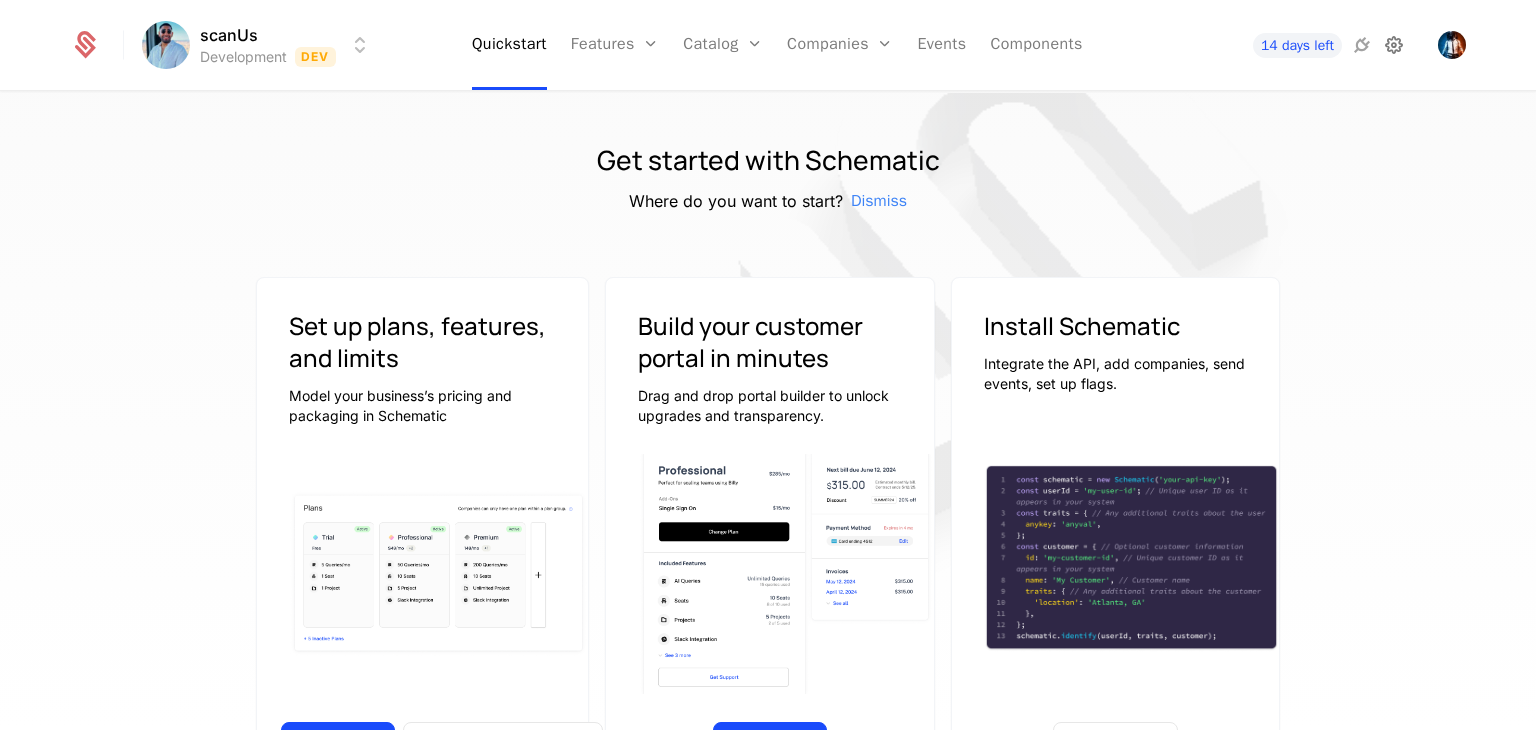 click at bounding box center (1394, 45) 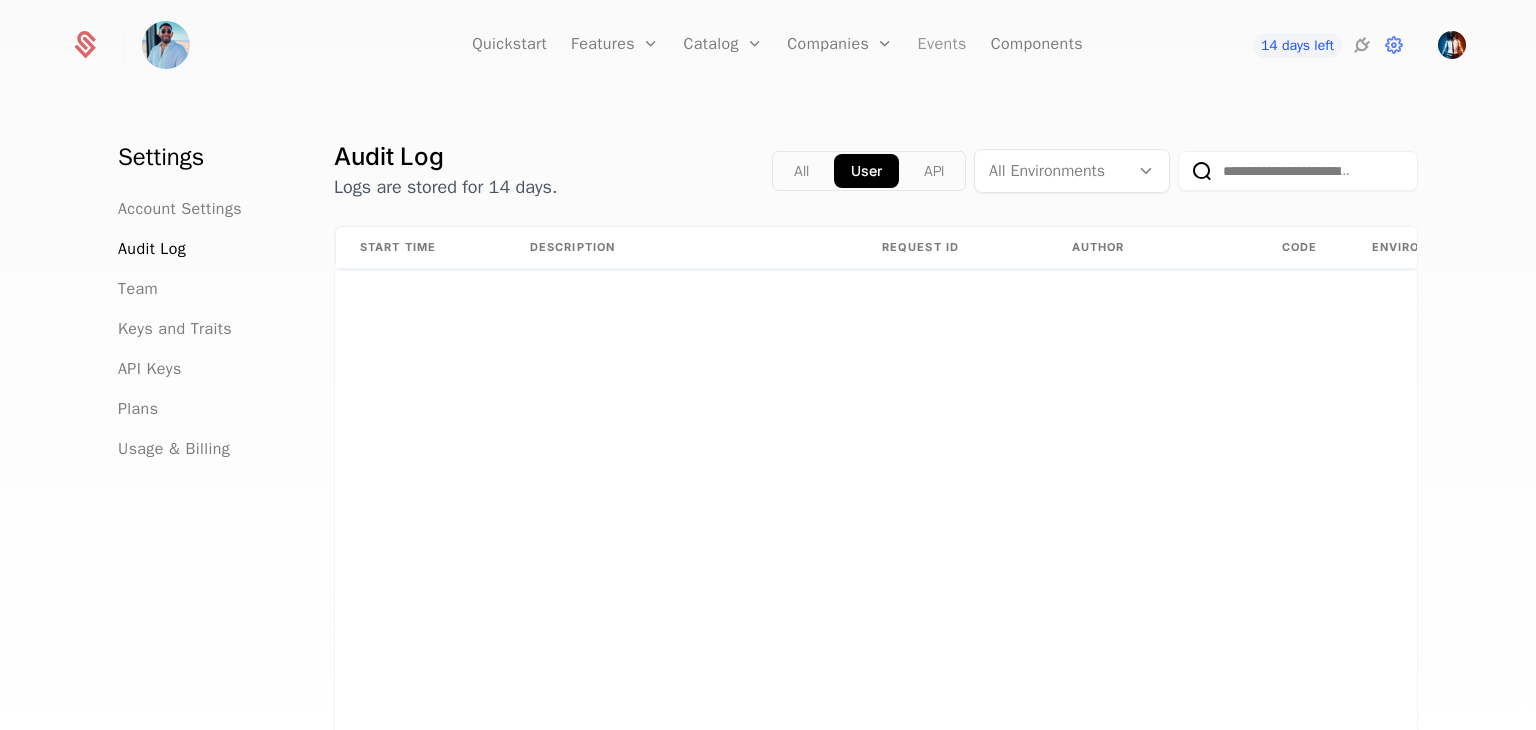 click on "Events" at bounding box center [942, 45] 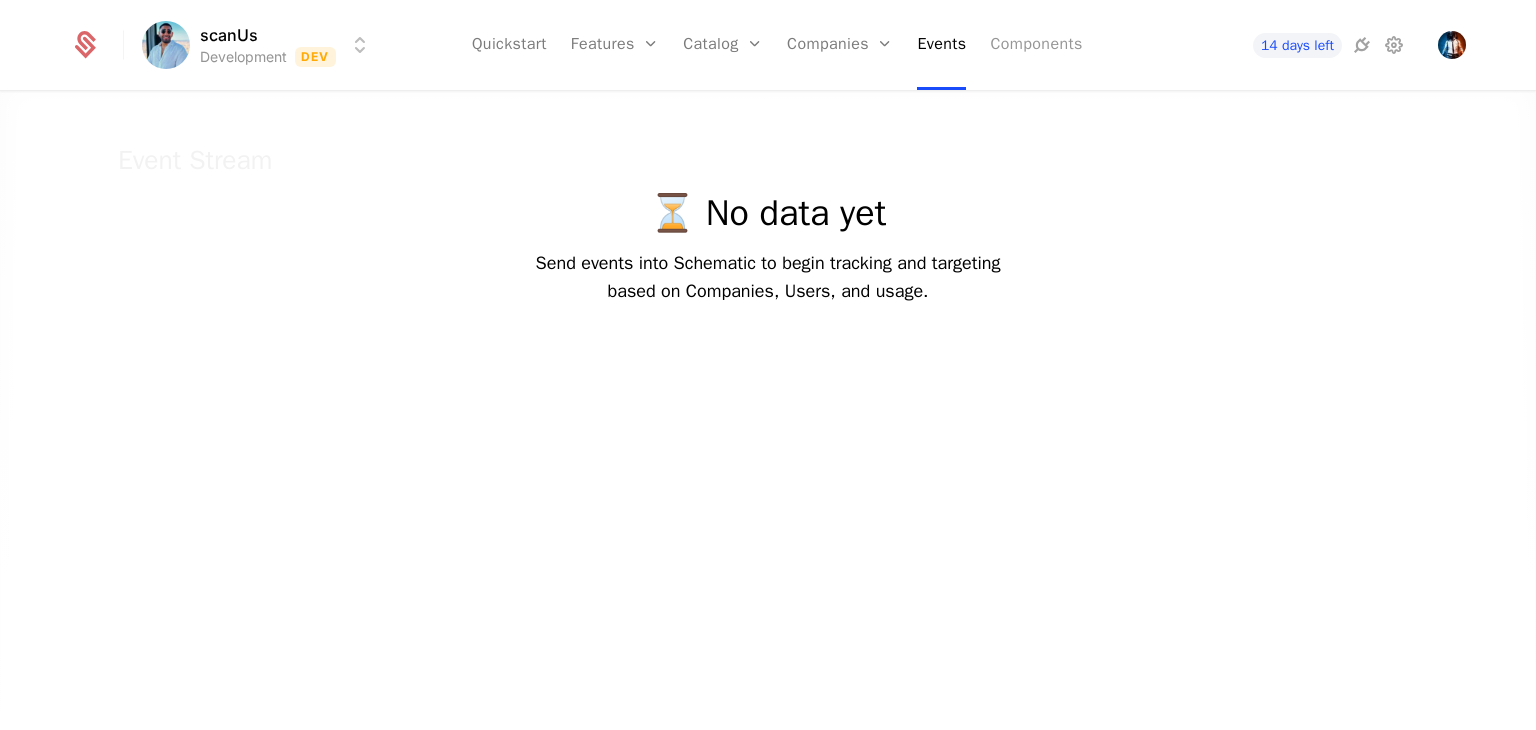 click on "Components" at bounding box center (1036, 45) 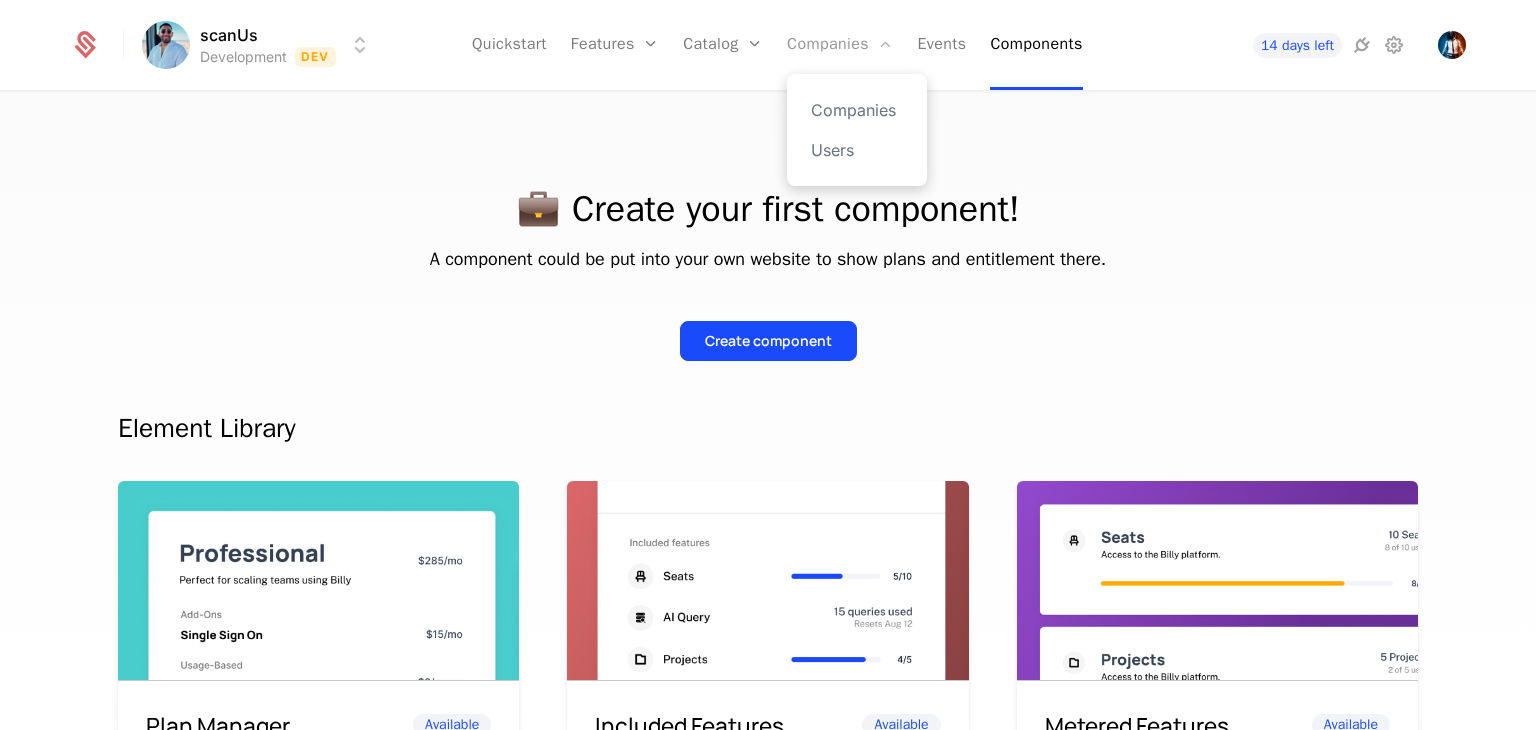 click on "Companies" at bounding box center (840, 45) 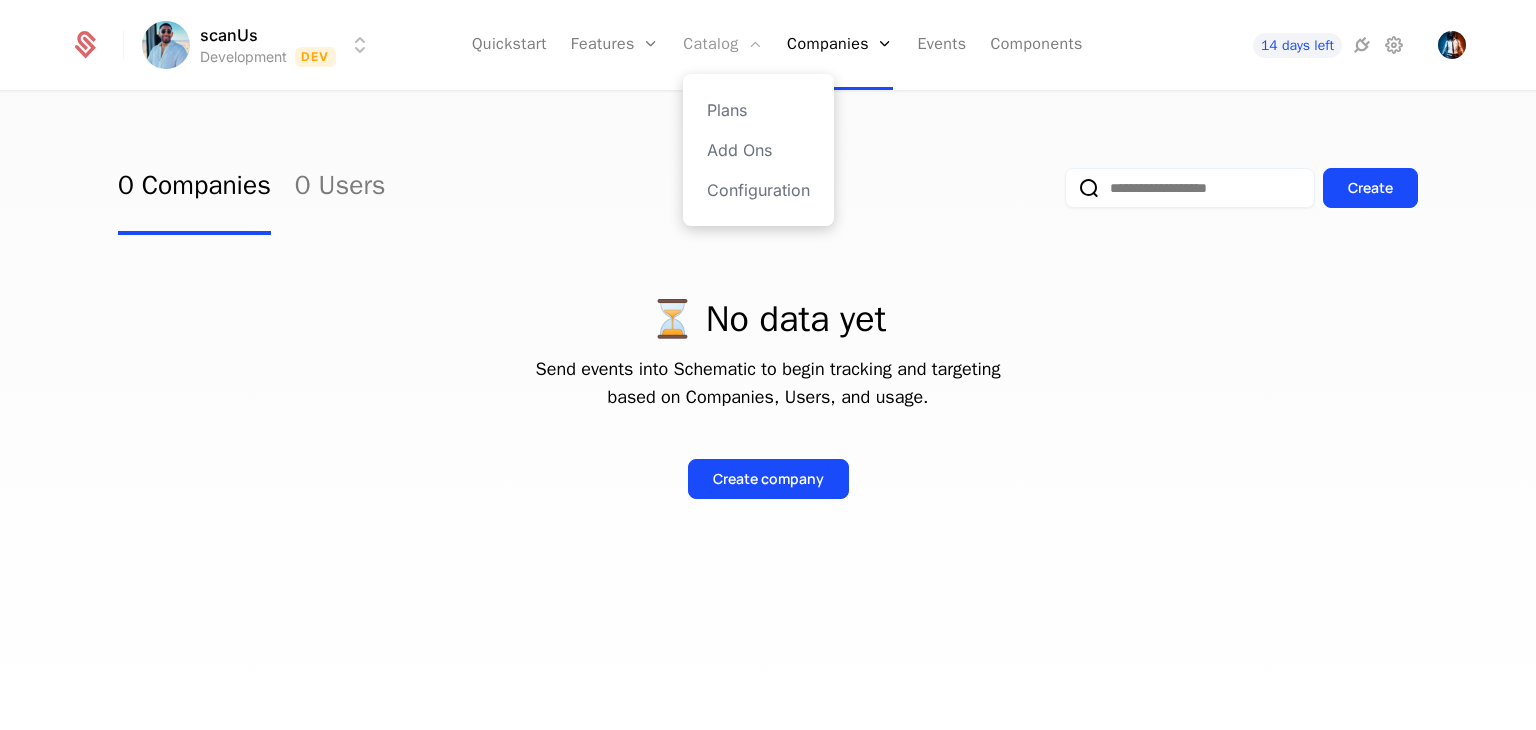 click on "Catalog" at bounding box center (723, 45) 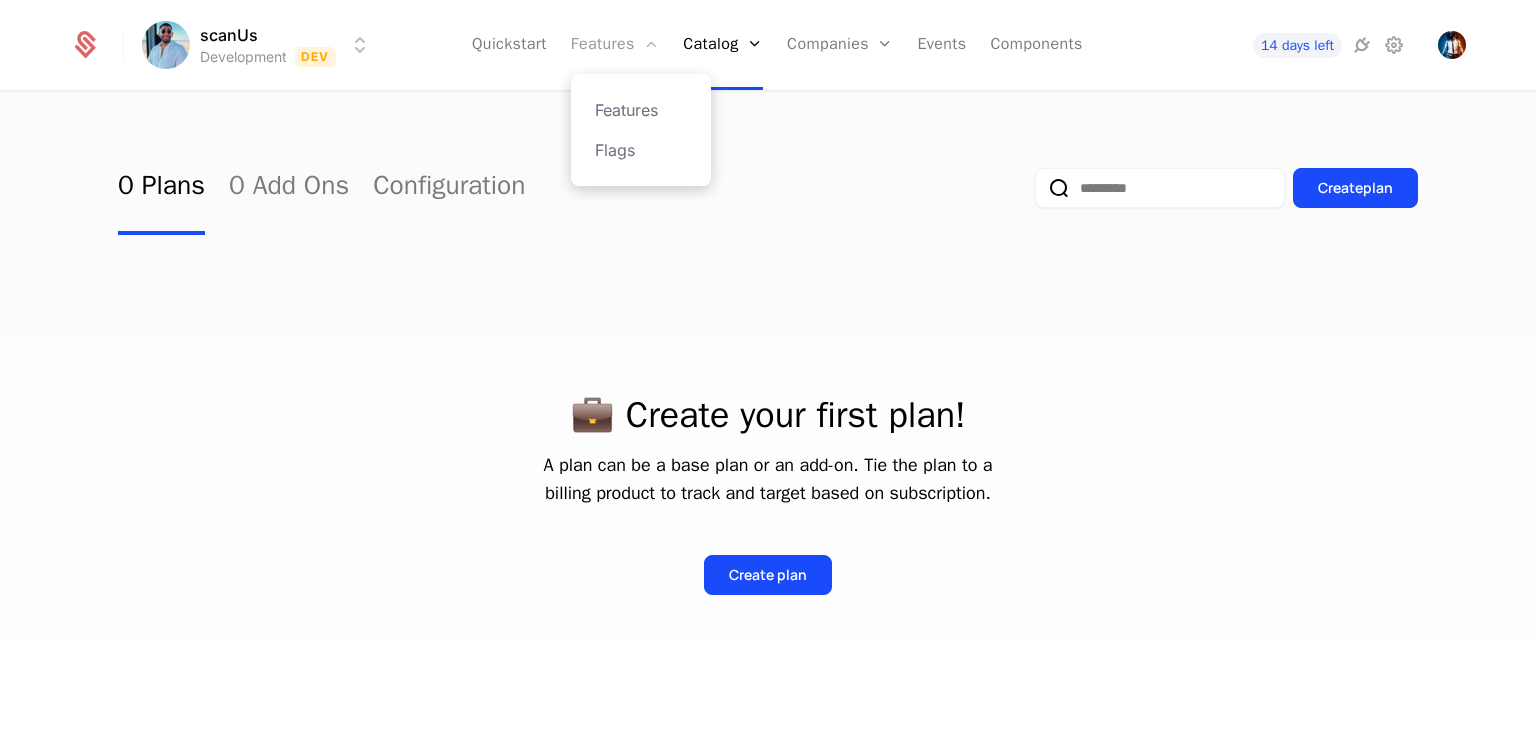 click on "Features" at bounding box center (615, 45) 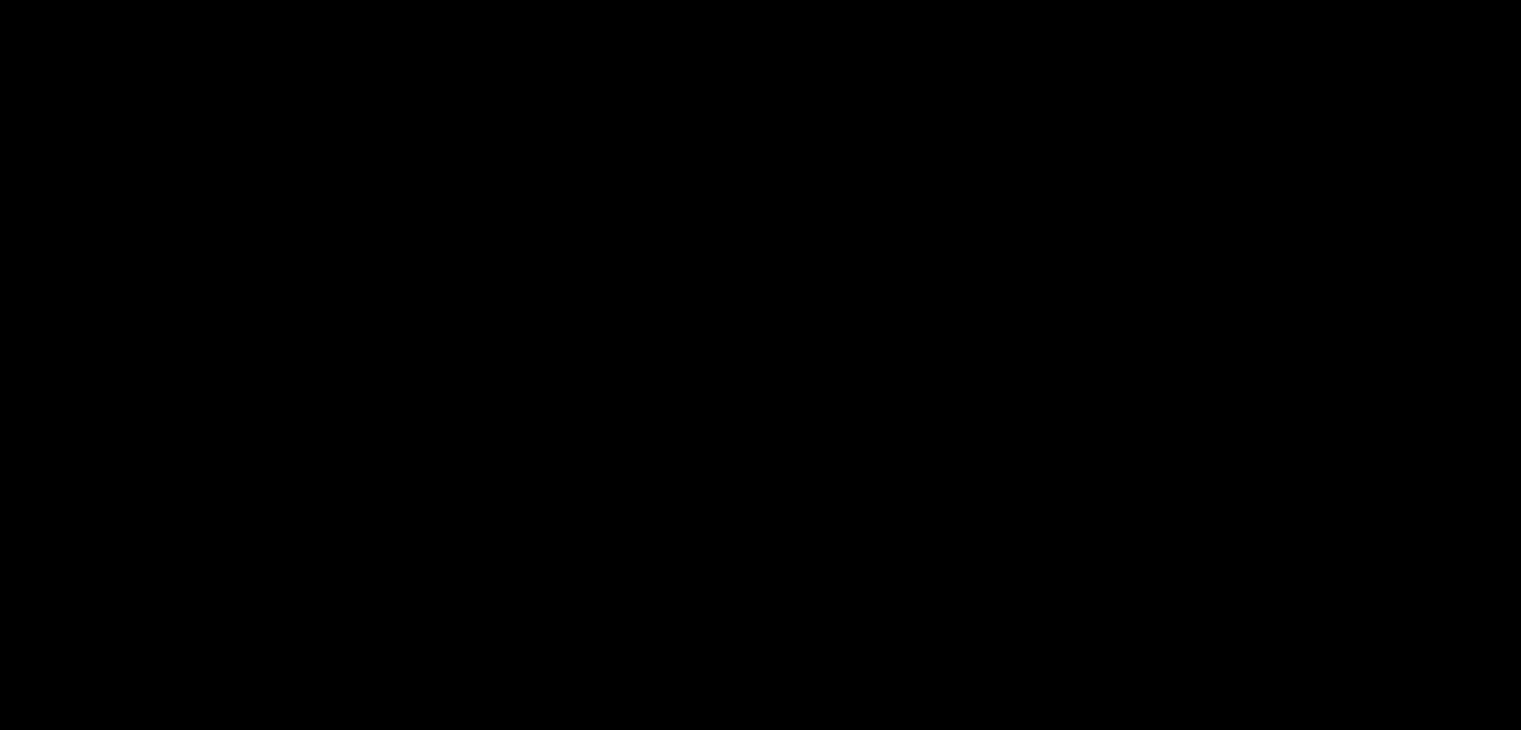 scroll, scrollTop: 0, scrollLeft: 0, axis: both 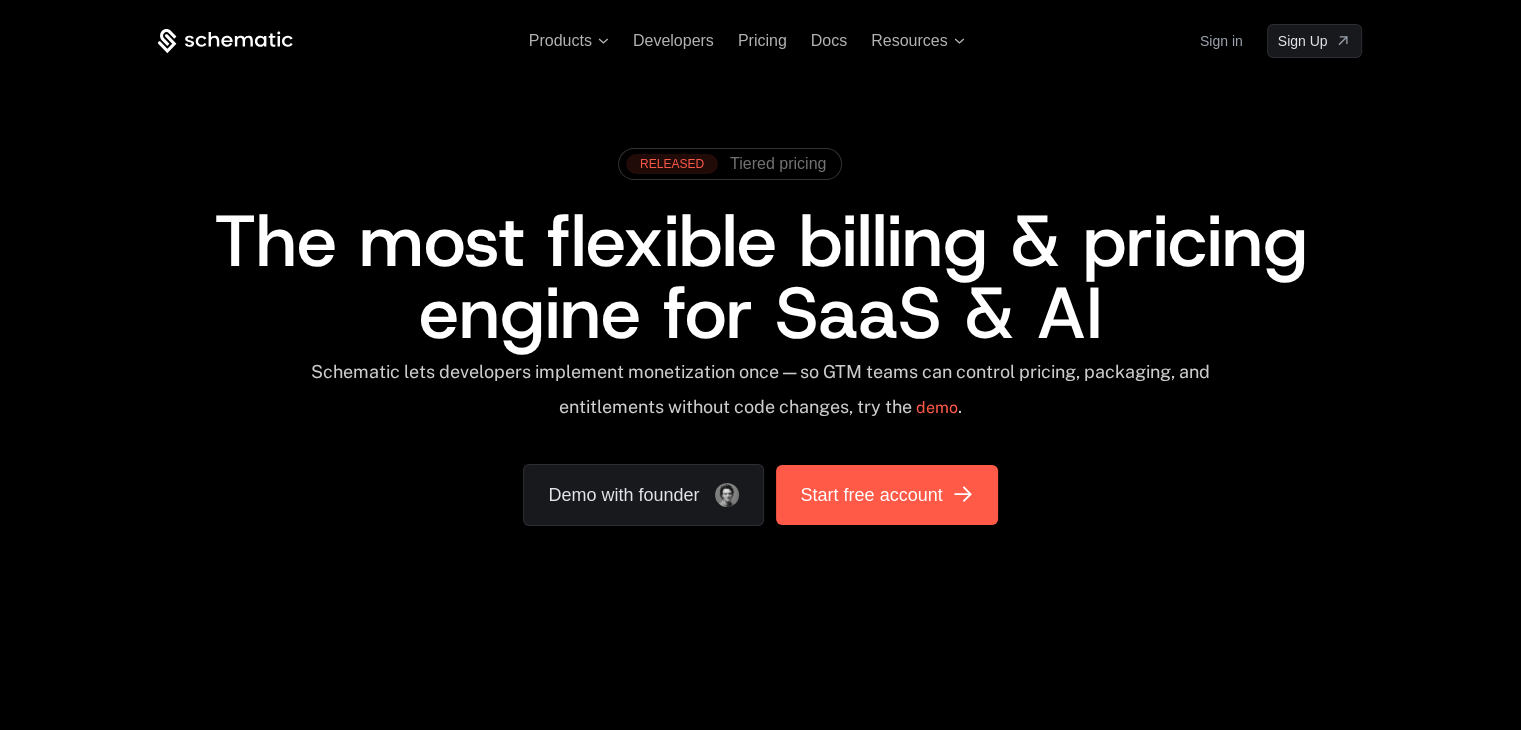 click on "Start free account" at bounding box center [886, 495] 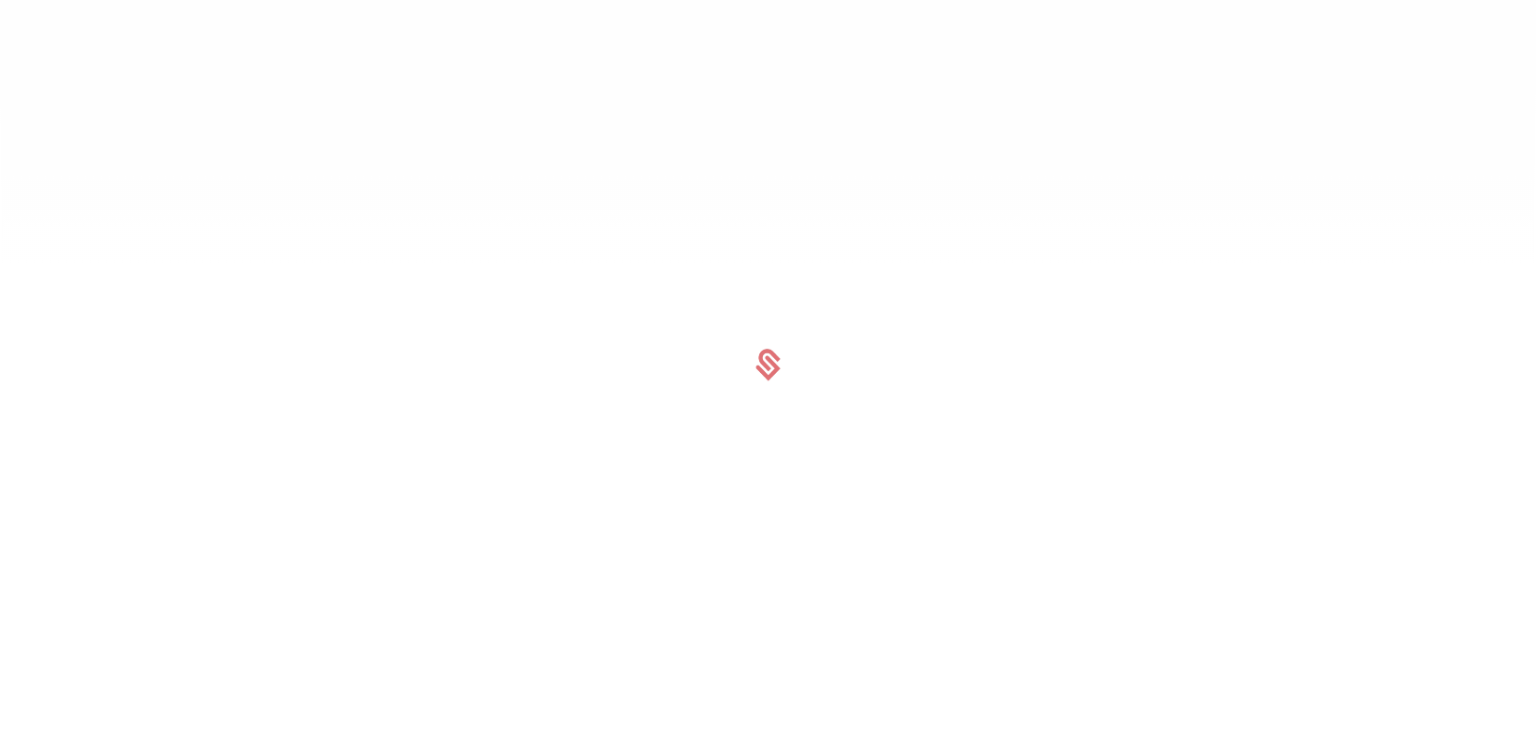 scroll, scrollTop: 0, scrollLeft: 0, axis: both 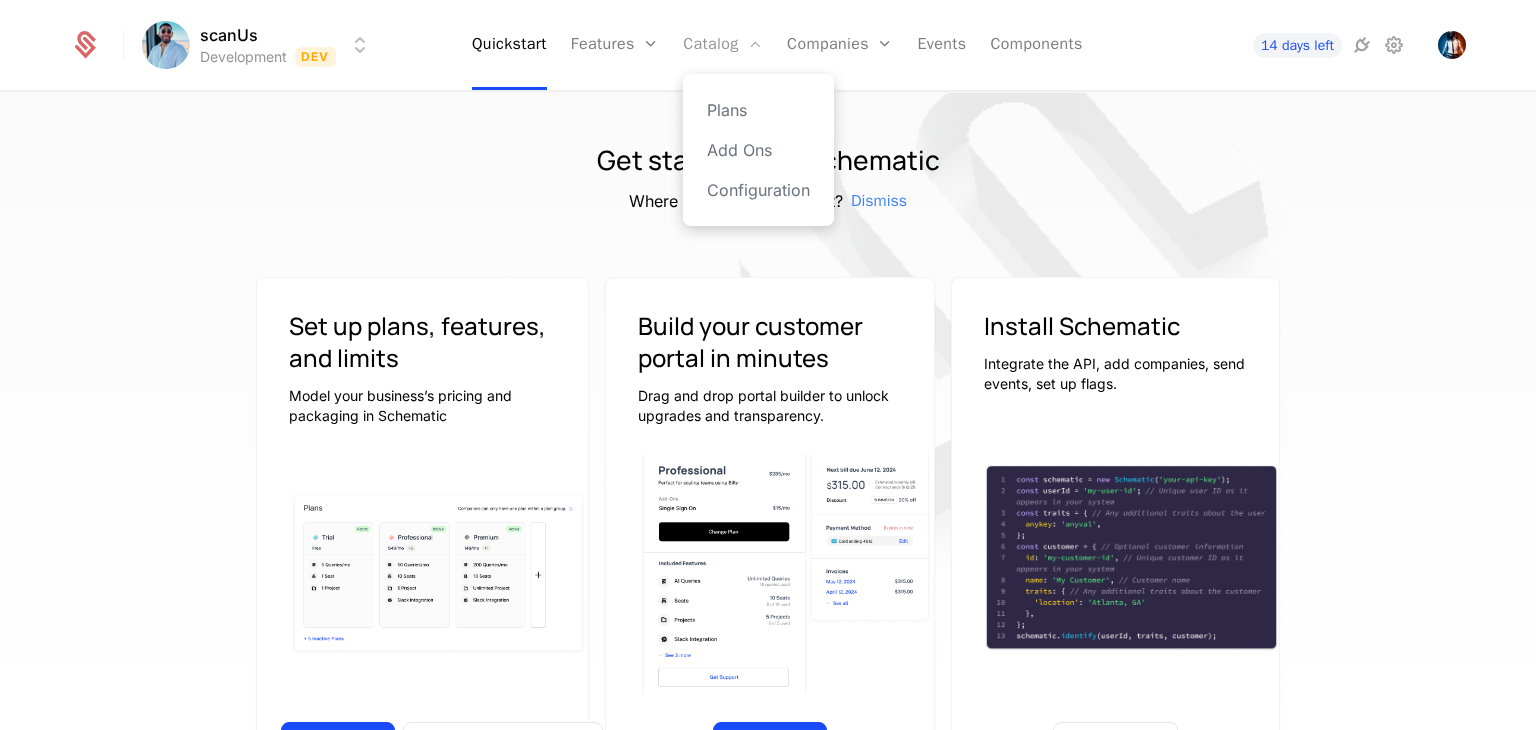click on "Catalog" at bounding box center (723, 45) 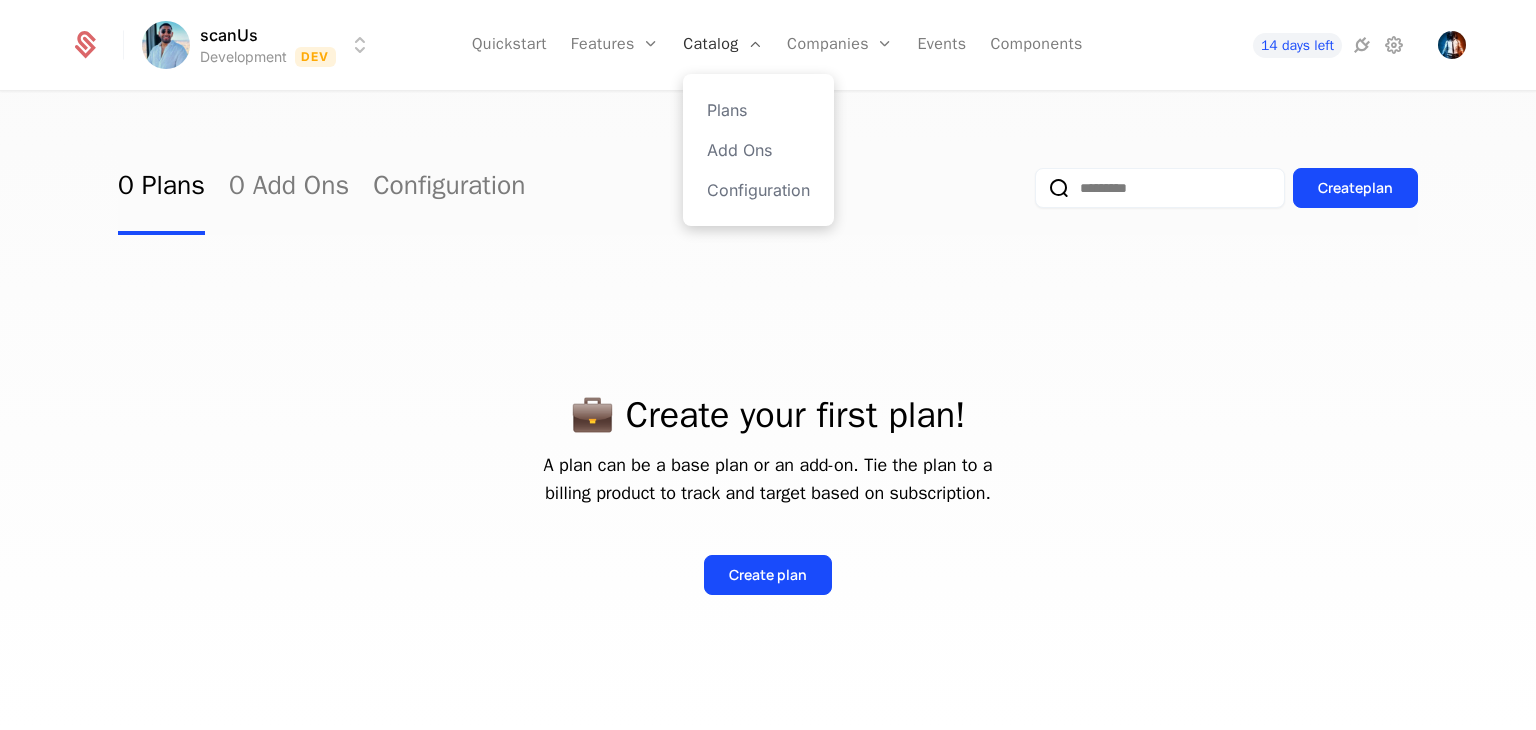 click on "Catalog" at bounding box center [723, 45] 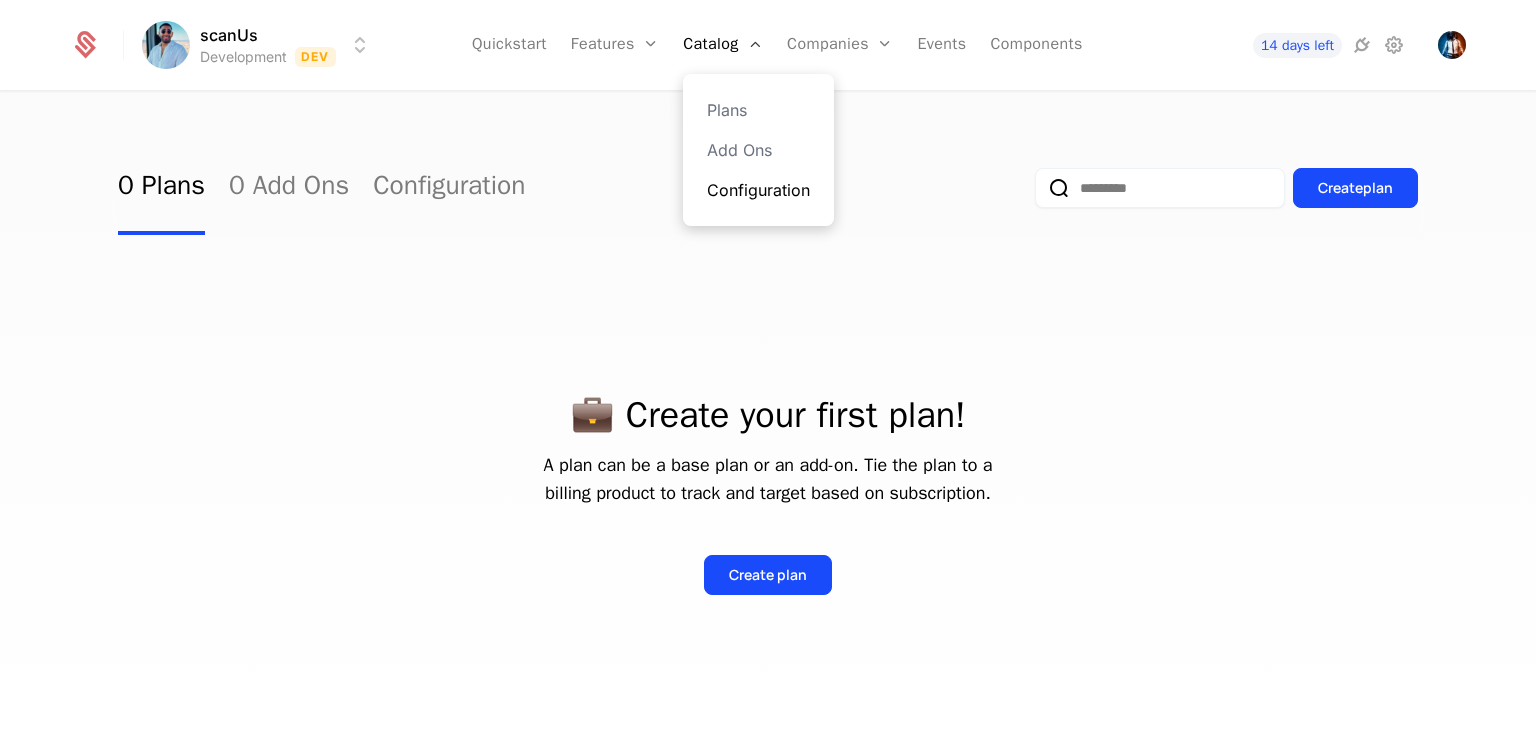 click on "Configuration" at bounding box center (758, 190) 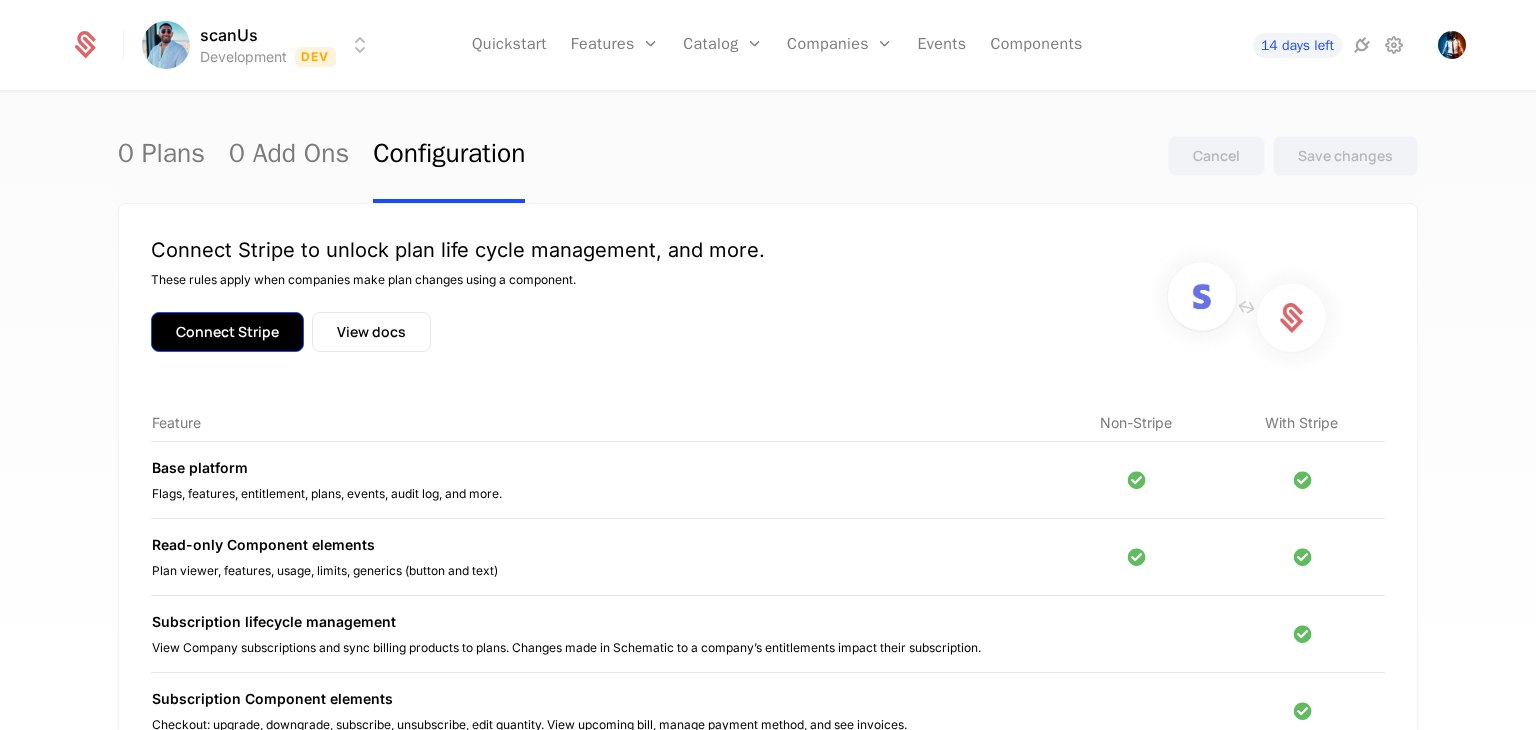 click on "Connect Stripe" at bounding box center (227, 332) 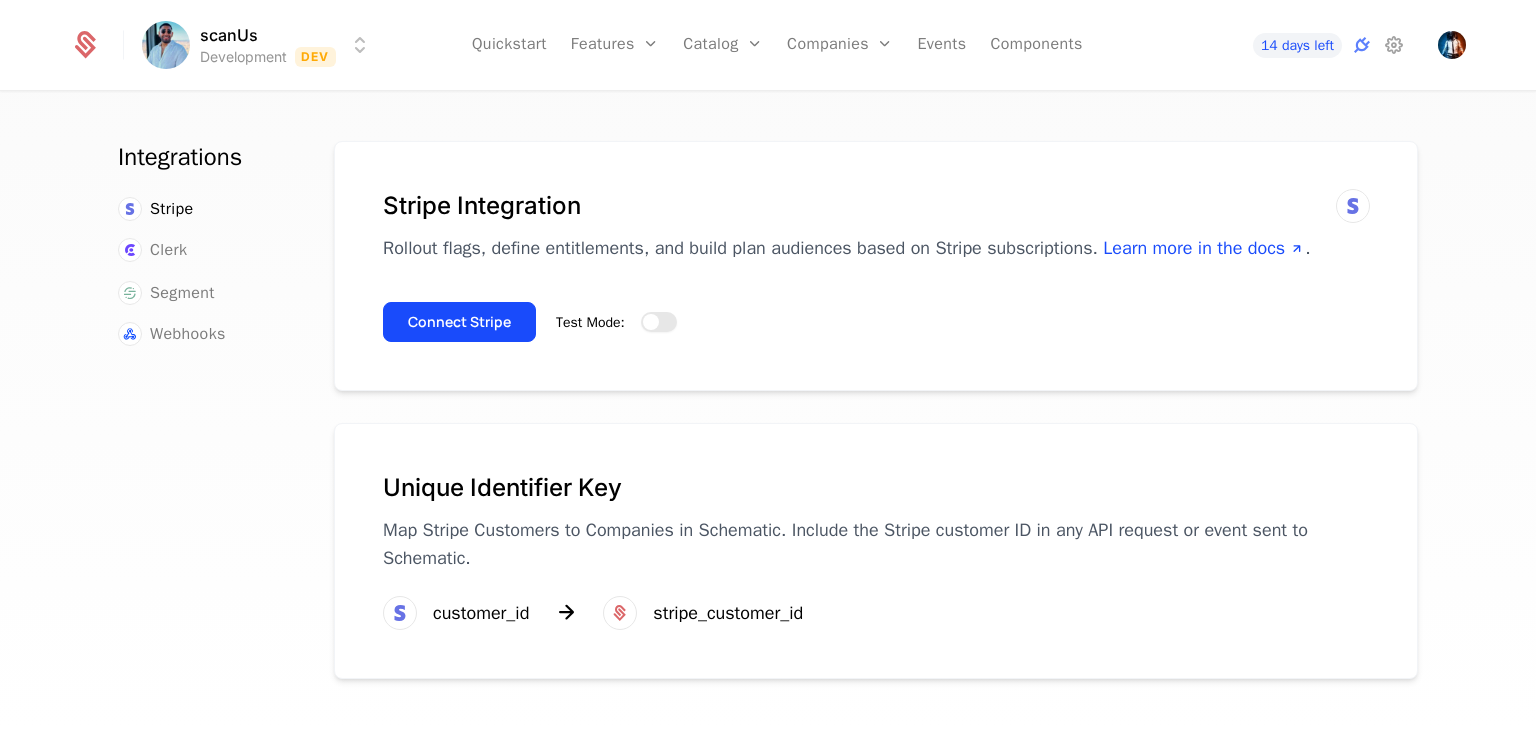 click on "Test Mode:" at bounding box center [659, 322] 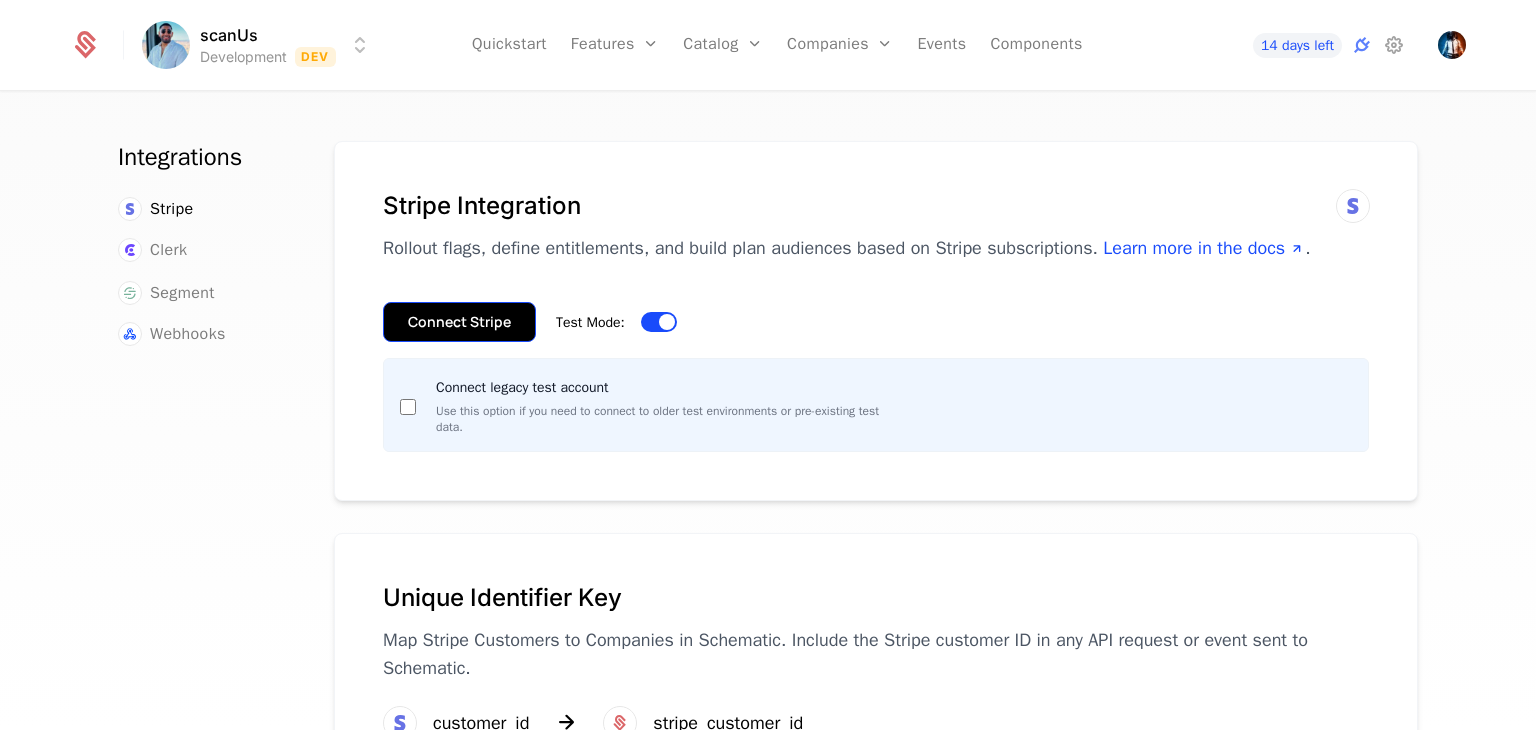 click on "Connect Stripe" at bounding box center [459, 322] 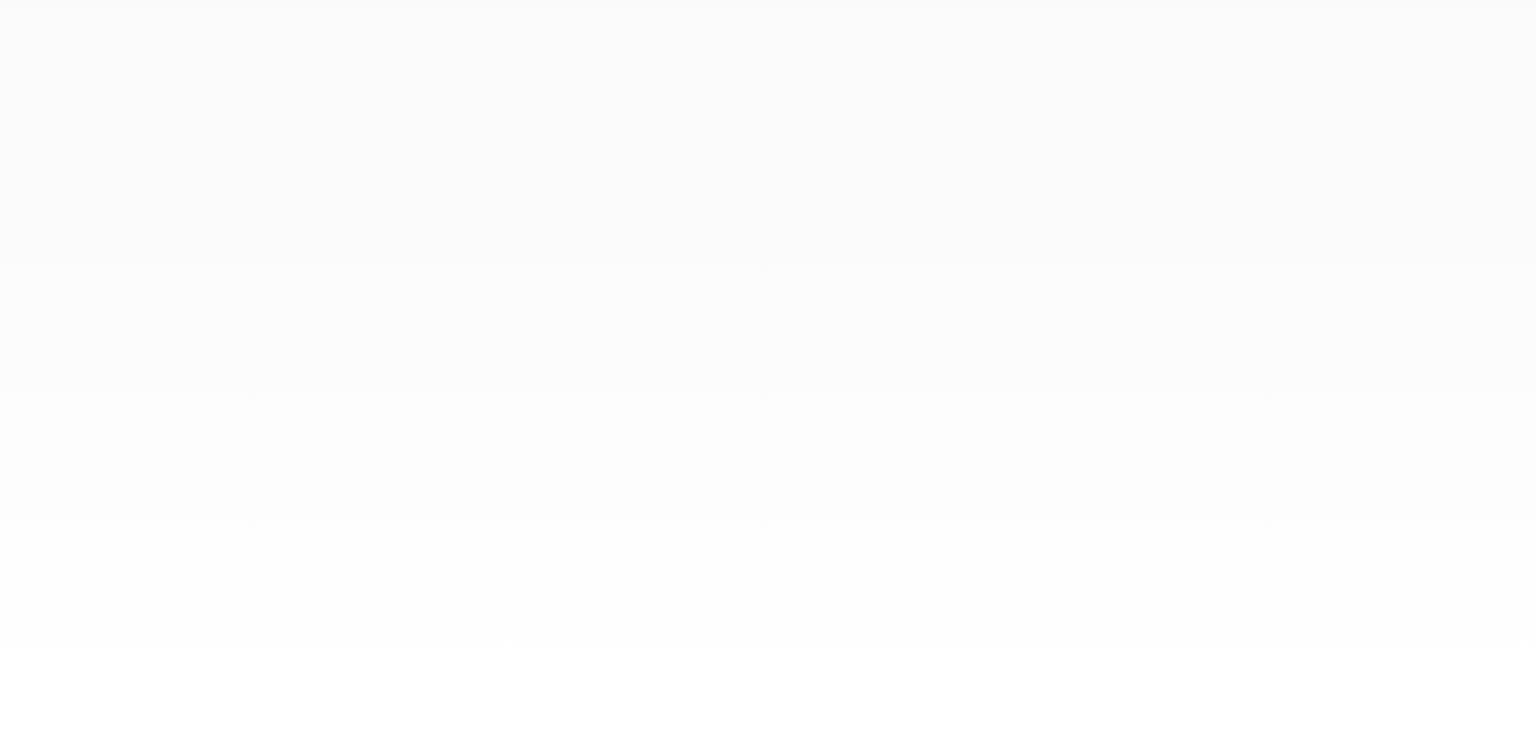 scroll, scrollTop: 0, scrollLeft: 0, axis: both 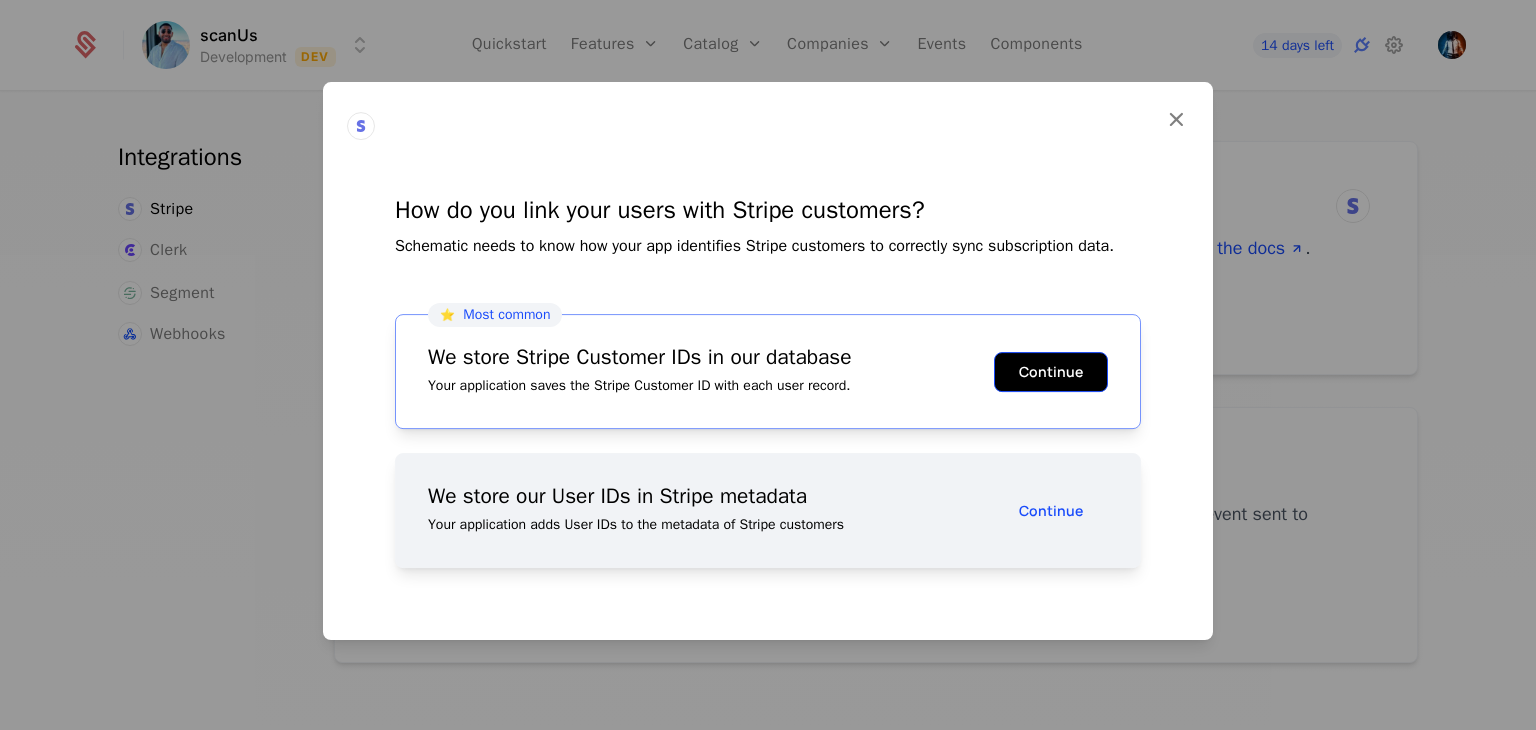 click on "Continue" at bounding box center [1051, 372] 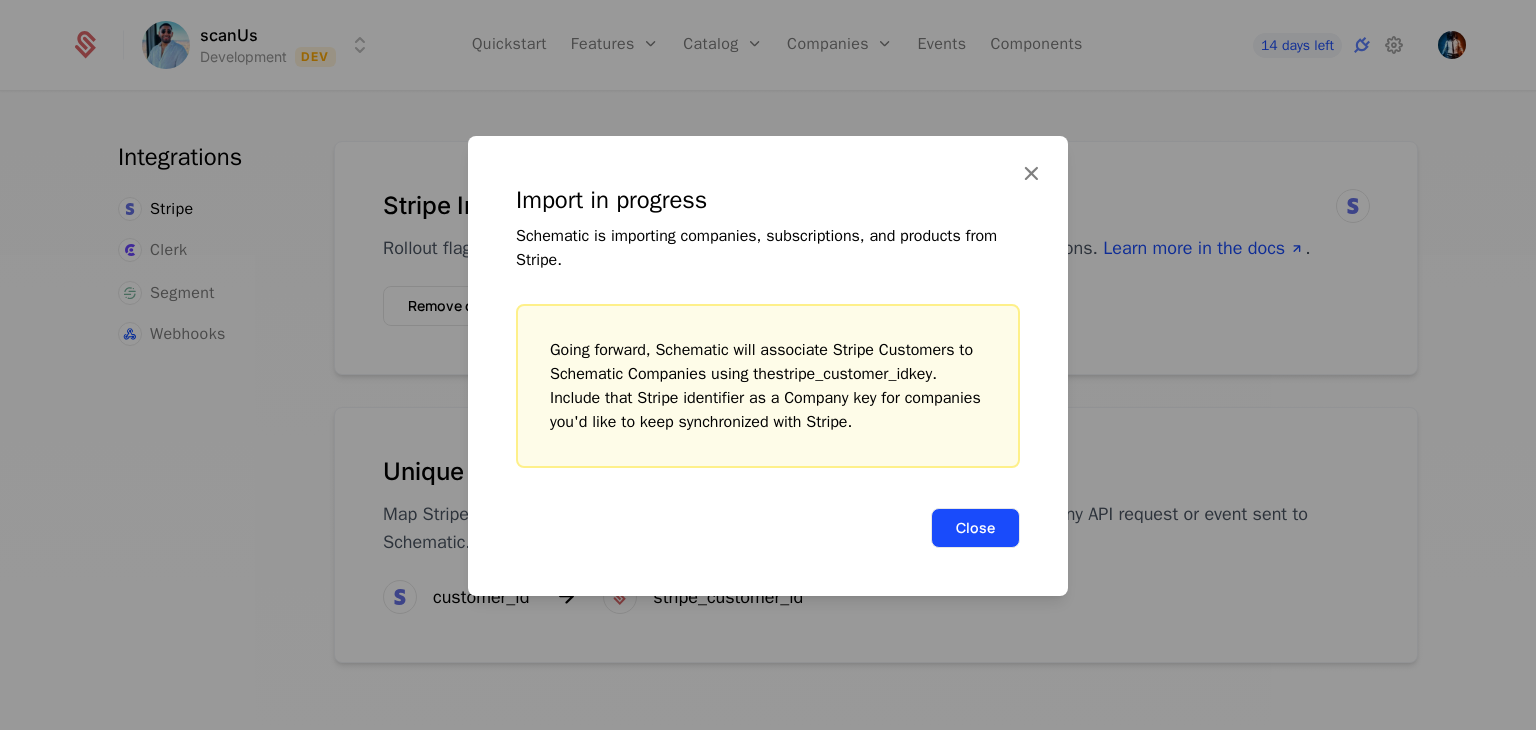 click on "Close" at bounding box center [975, 528] 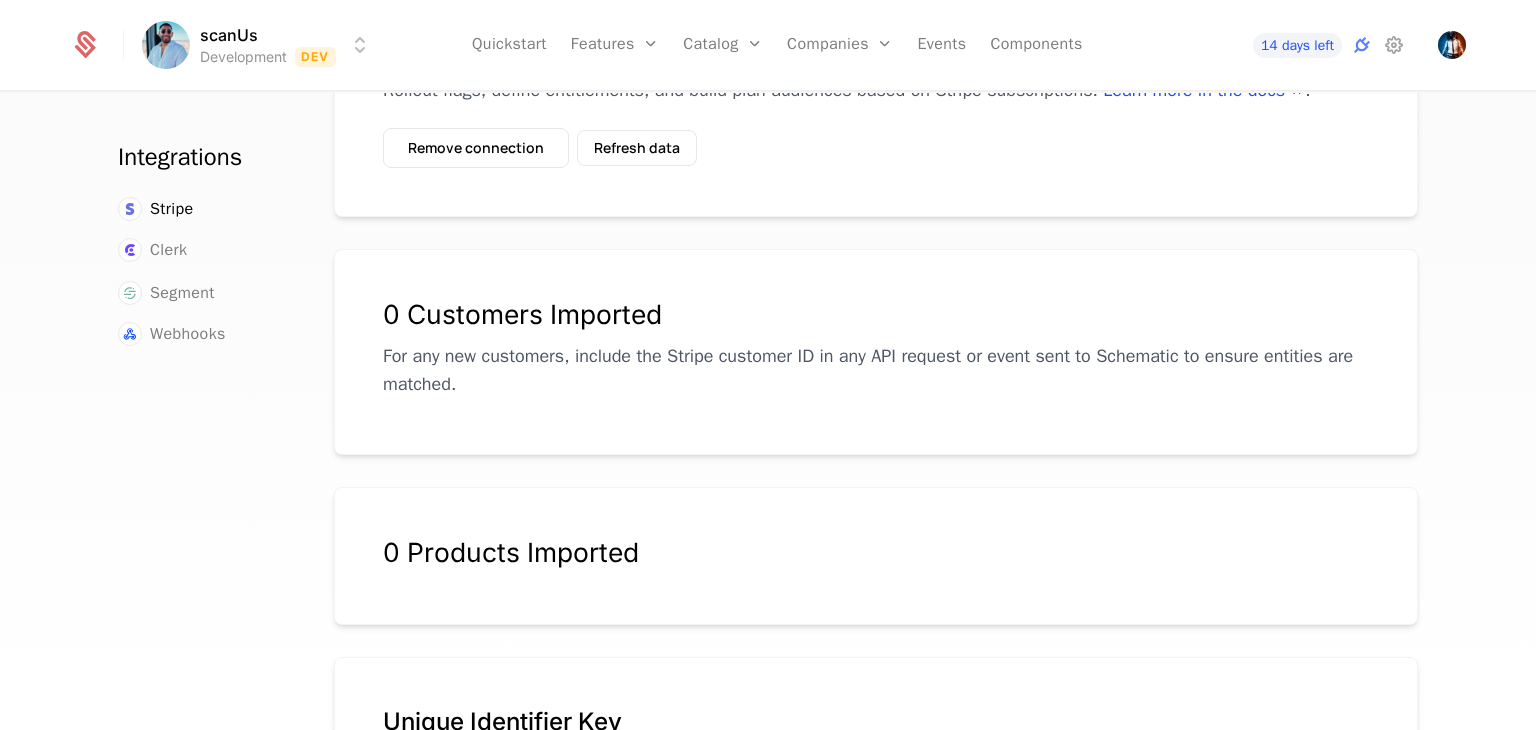 scroll, scrollTop: 0, scrollLeft: 0, axis: both 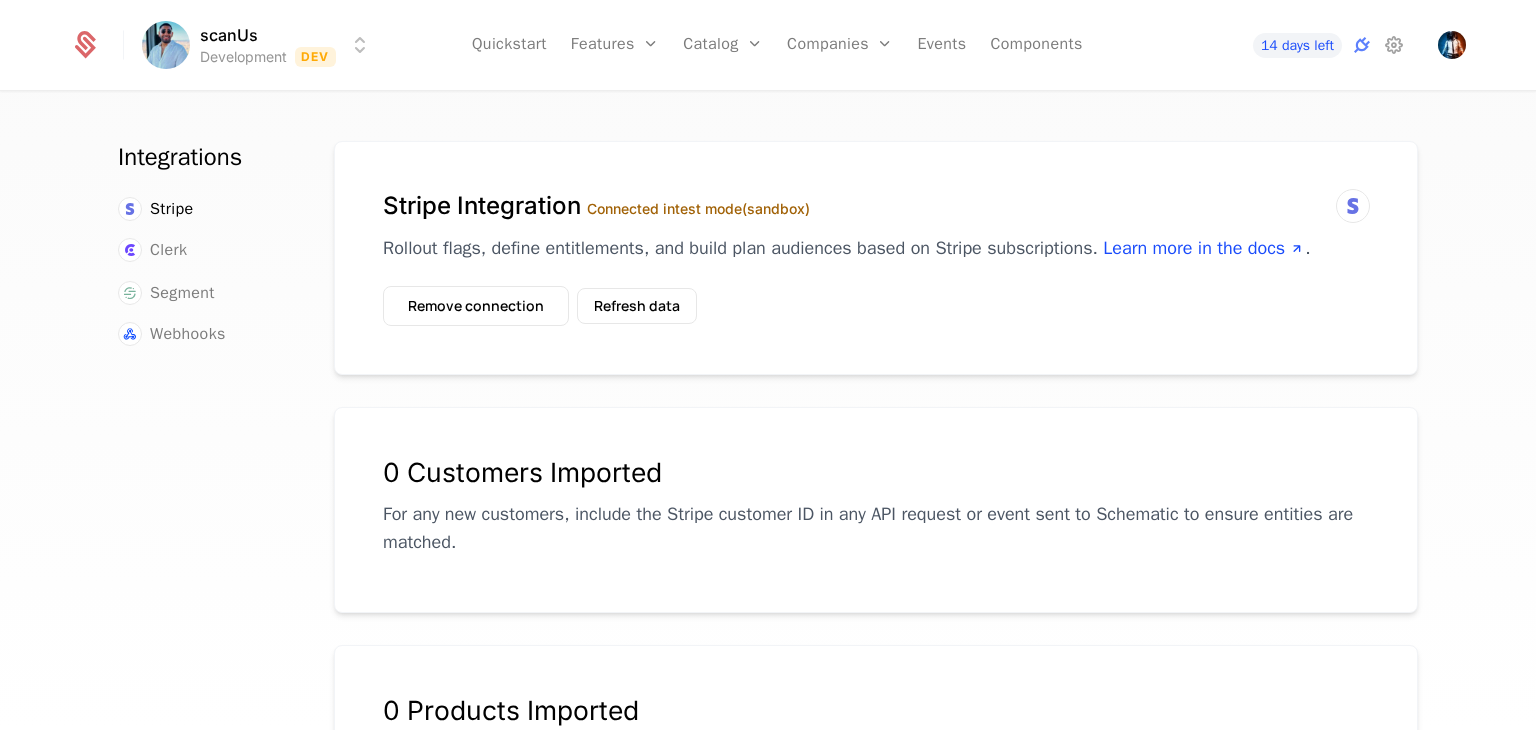 click on "scanUs Development Dev Quickstart Features Features Flags Catalog Plans Add Ons Configuration Companies Companies Users Events Components 14 days left Integrations Stripe Clerk Segment Webhooks Stripe Integration   Connected in   test mode  (sandbox)   Rollout flags, define entitlements, and build plan audiences based on Stripe subscriptions.   Learn more in the docs . Remove connection Refresh data 0 Customers Imported     For any new customers, include the Stripe customer ID in any API request or event sent to Schematic to ensure entities are matched.  0 Products Imported     Unique Identifier Key     Map Stripe Customers to Companies in Schematic. Include the Stripe customer ID in any API request or event sent to Schematic. customer_id stripe_customer_id
Best Viewed on Desktop You're currently viewing this on a  mobile device . For the best experience,   we recommend using a desktop or larger screens , as the application isn't fully optimized for smaller resolutions just yet. Got it" at bounding box center [768, 365] 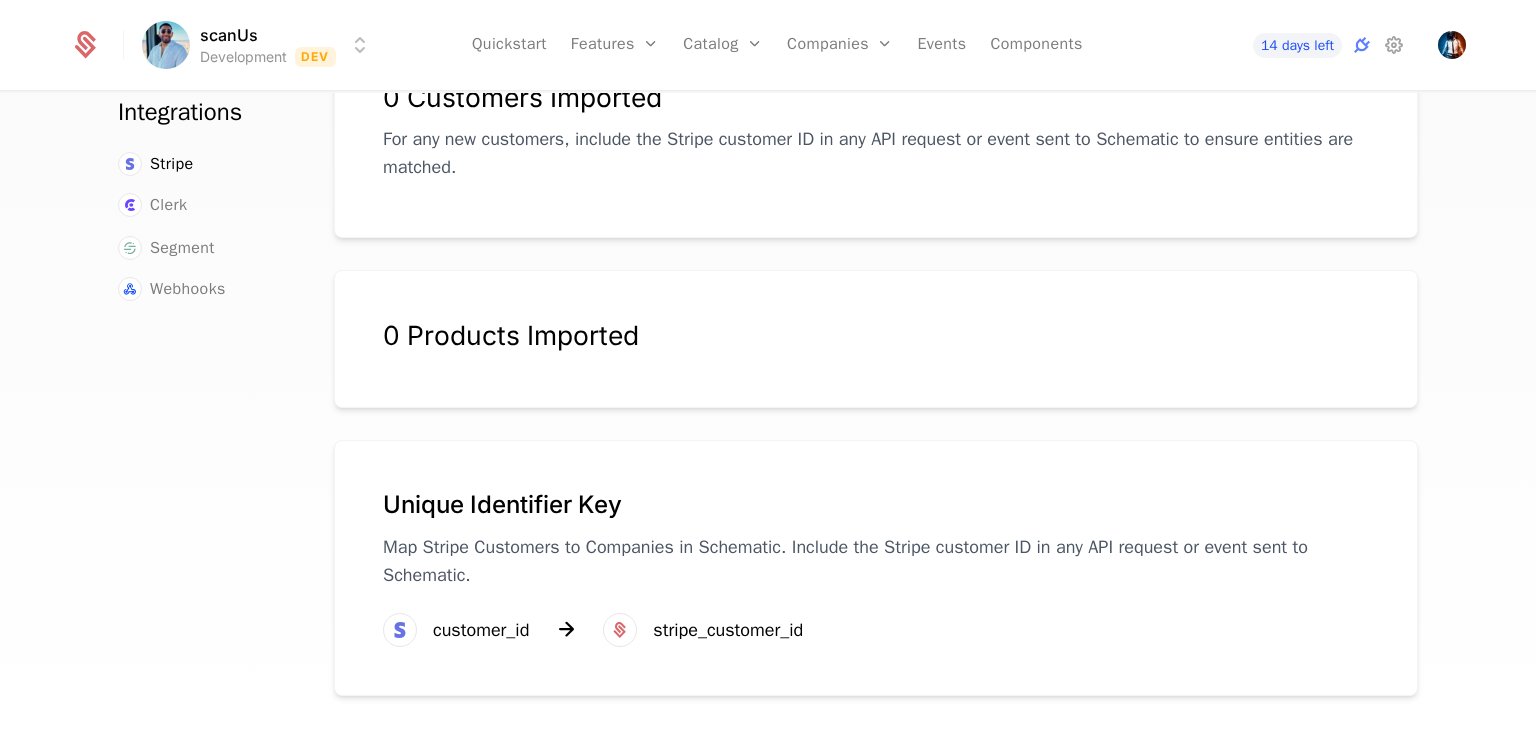 scroll, scrollTop: 0, scrollLeft: 0, axis: both 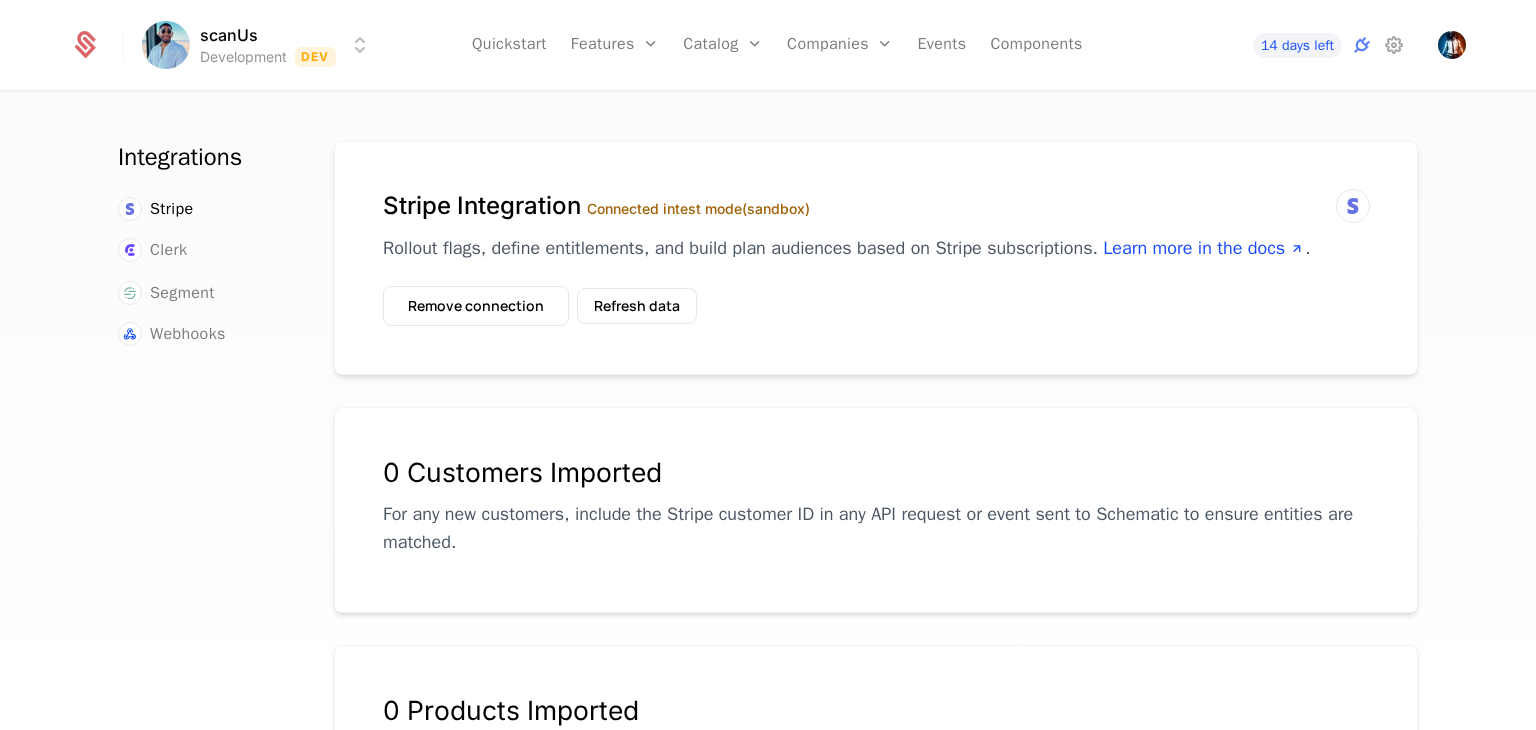 click on "Integrations Stripe Clerk Segment Webhooks Stripe Integration   Connected in   test mode  (sandbox)   Rollout flags, define entitlements, and build plan audiences based on Stripe subscriptions.   Learn more in the docs . Remove connection Refresh data 0 Customers Imported     For any new customers, include the Stripe customer ID in any API request or event sent to Schematic to ensure entities are matched.  0 Products Imported     Unique Identifier Key     Map Stripe Customers to Companies in Schematic. Include the Stripe customer ID in any API request or event sent to Schematic. customer_id stripe_customer_id" at bounding box center (768, 417) 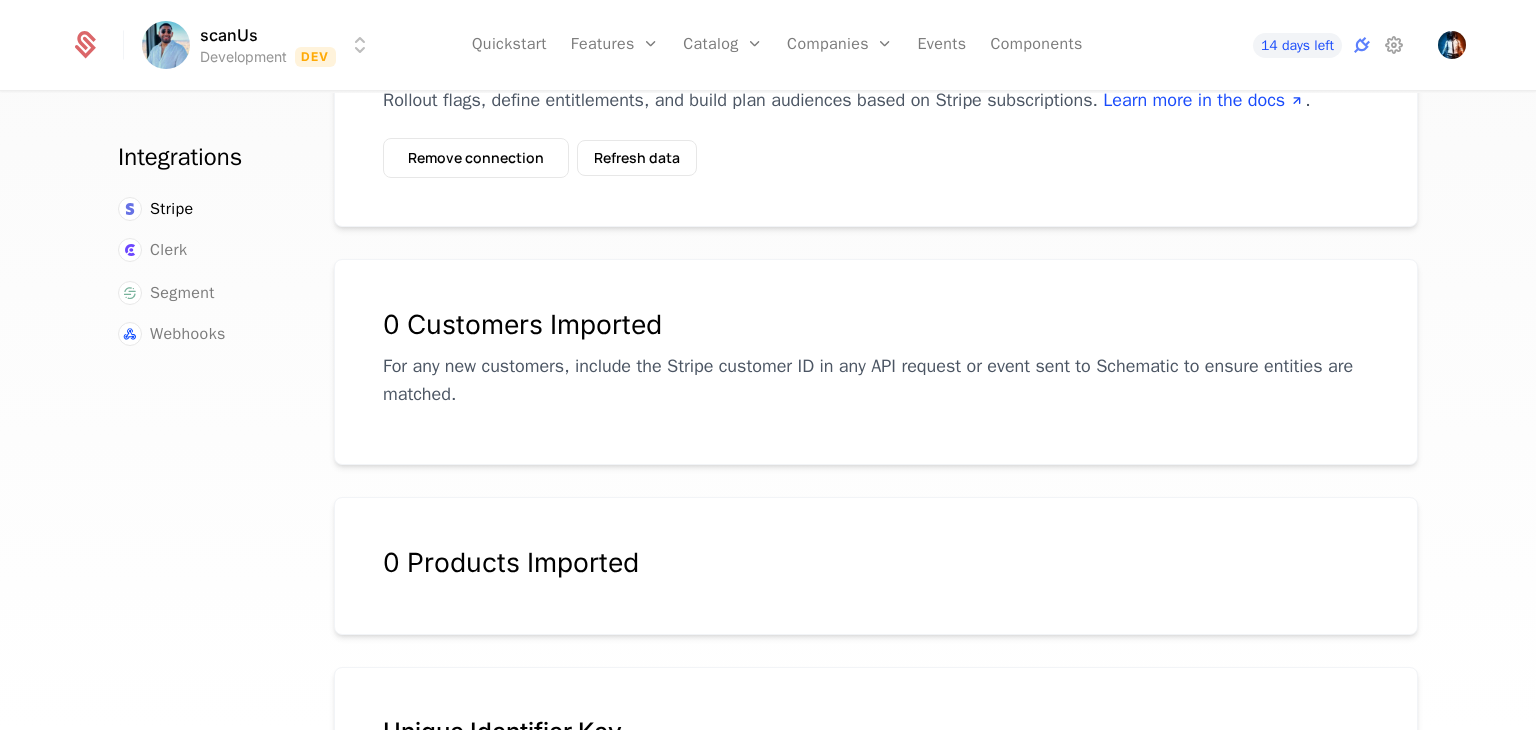 scroll, scrollTop: 0, scrollLeft: 0, axis: both 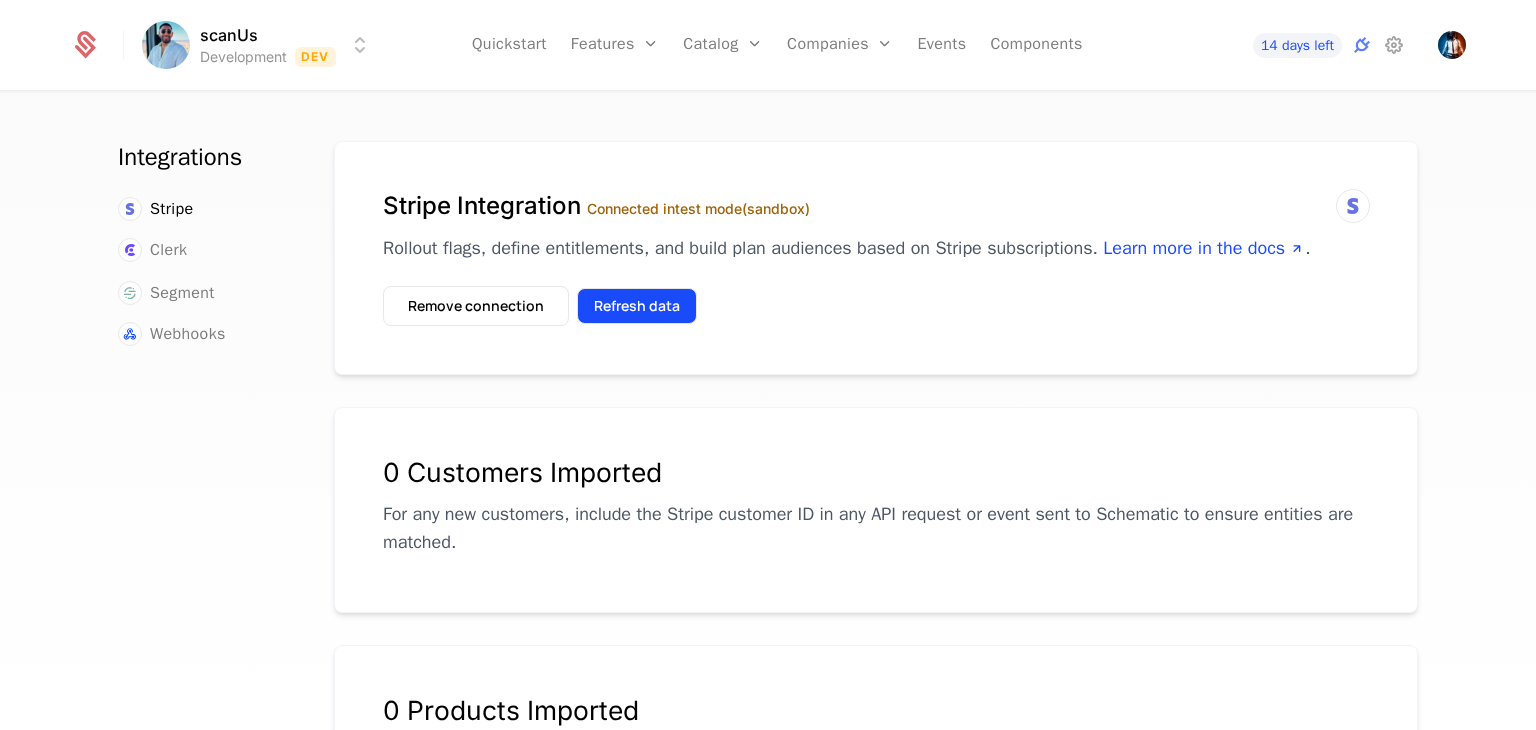 click on "Refresh data" at bounding box center [637, 306] 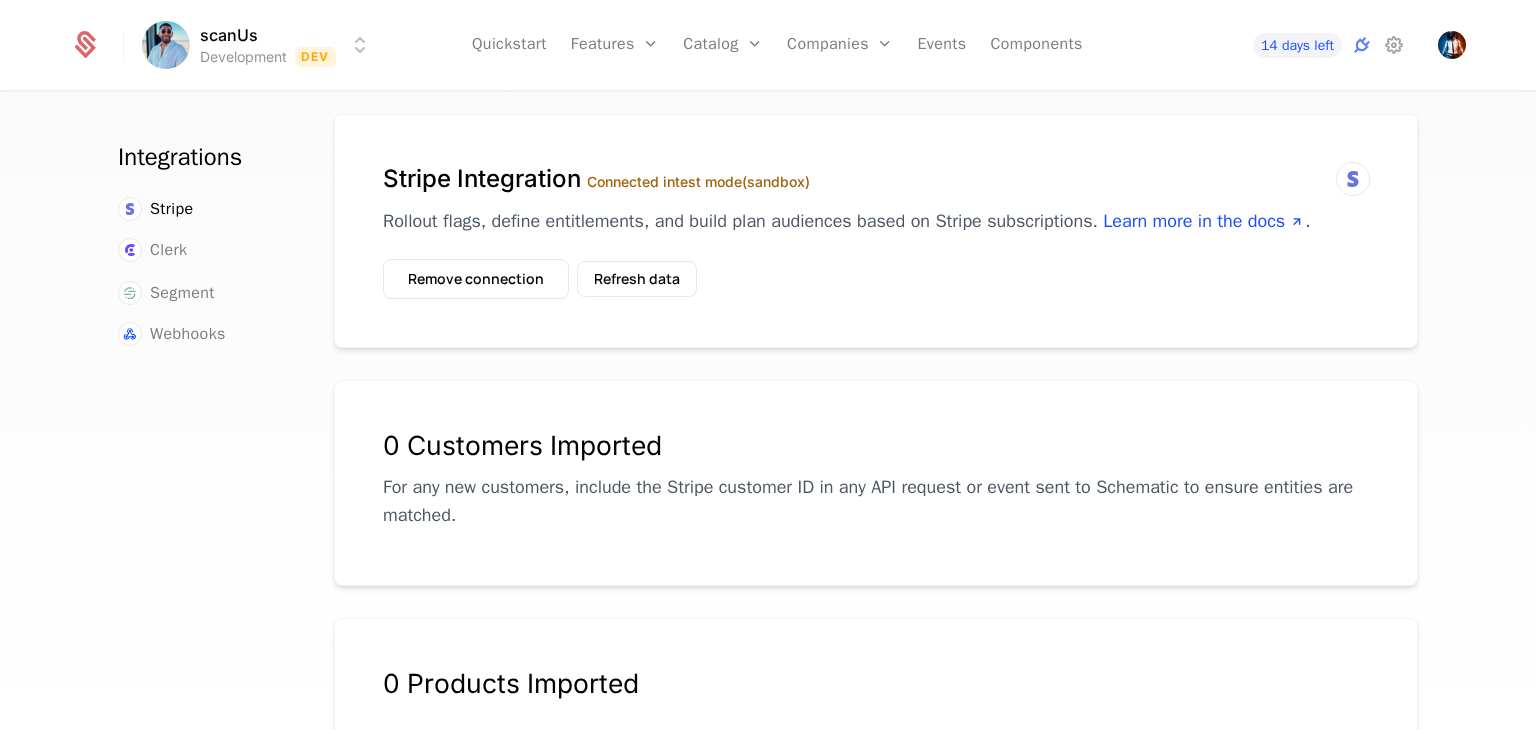 scroll, scrollTop: 0, scrollLeft: 0, axis: both 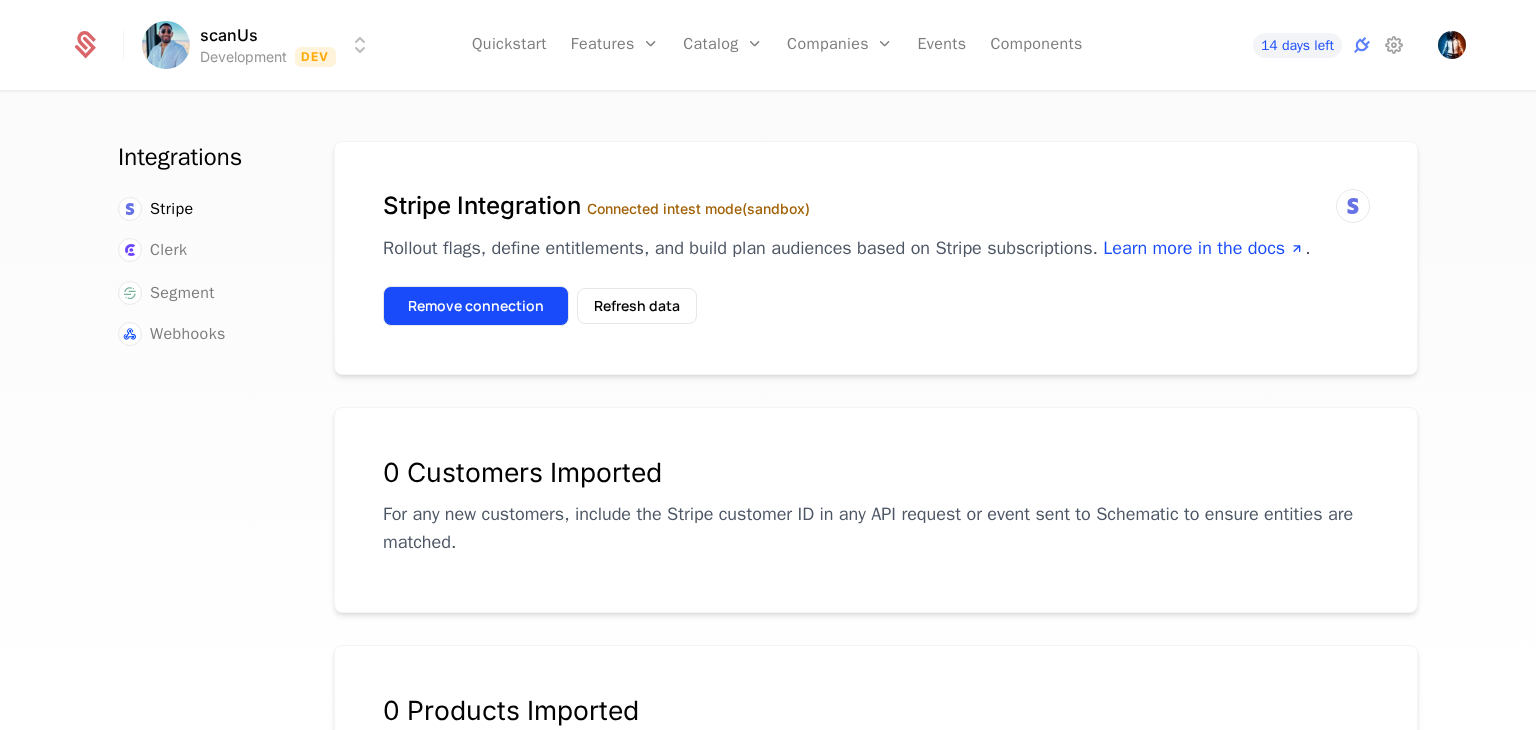 click on "Remove connection" at bounding box center [476, 306] 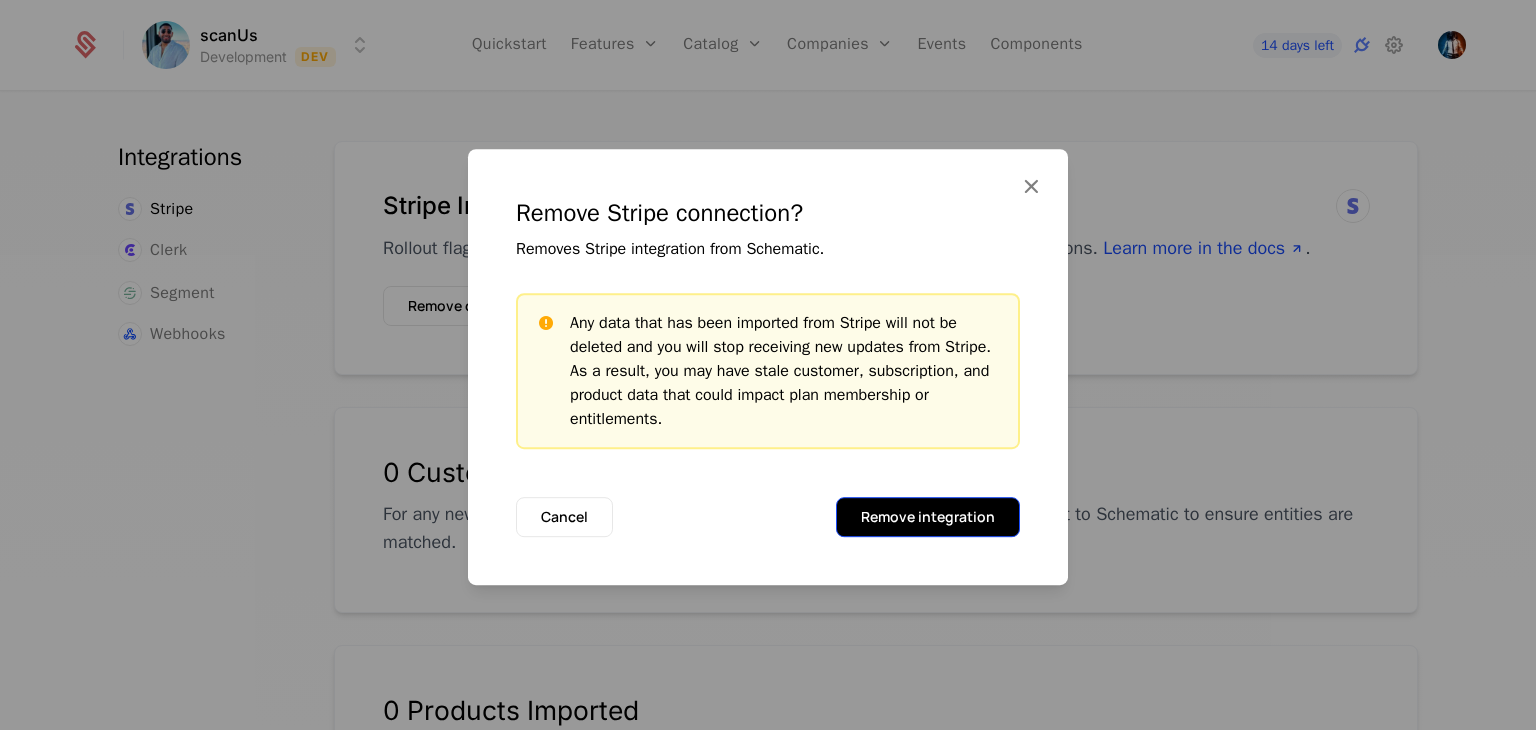 click on "Remove integration" at bounding box center [928, 517] 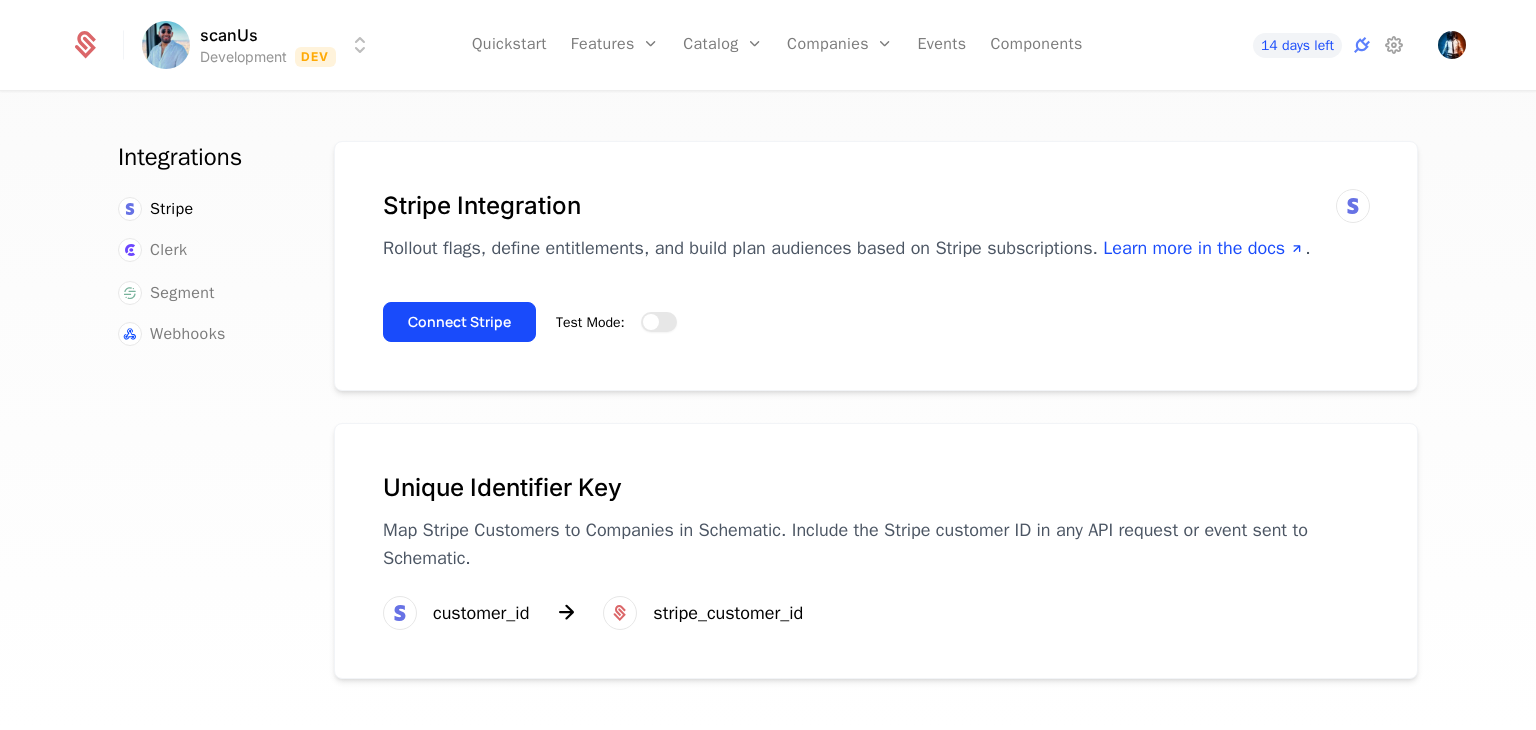 click on "Test Mode:" at bounding box center (659, 322) 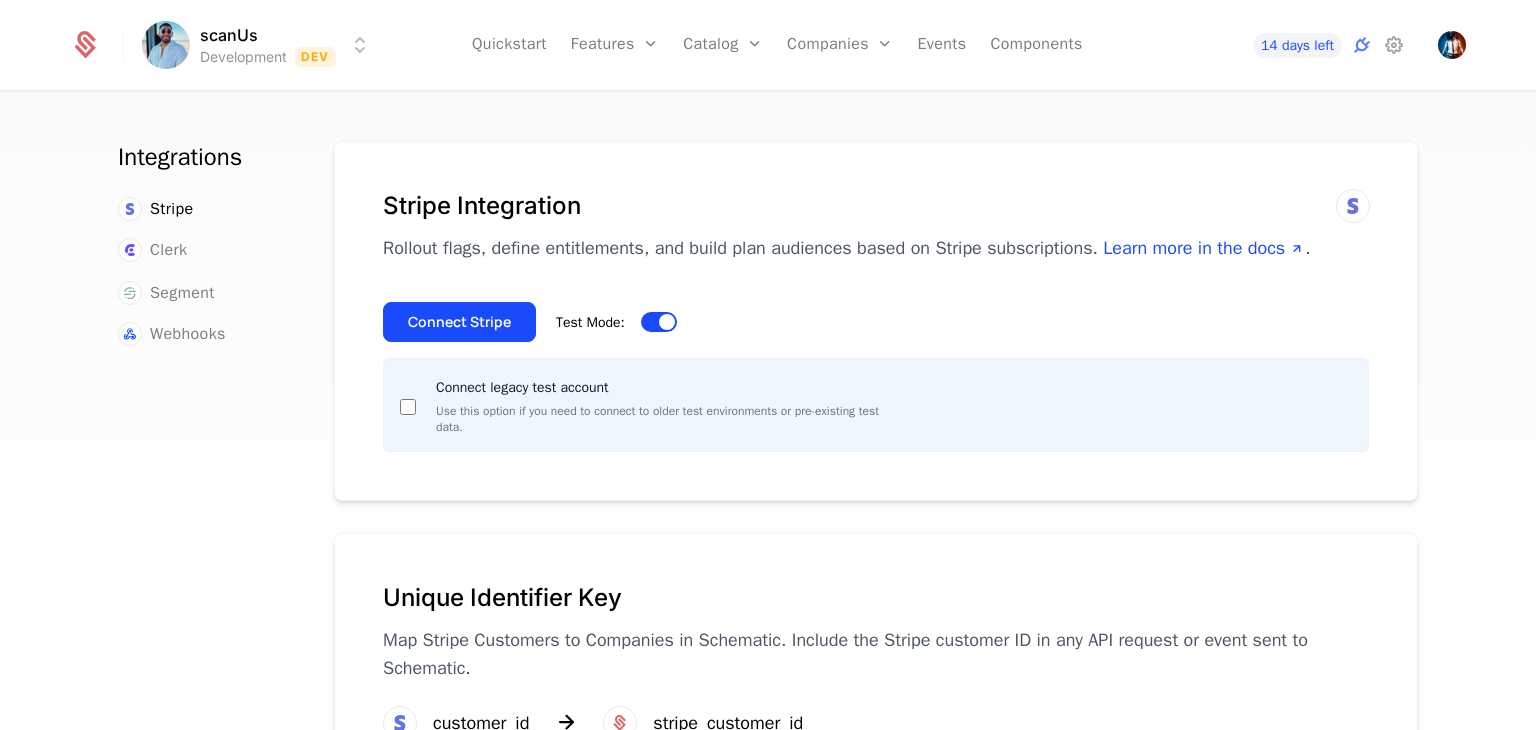 click on "Connect legacy test account Use this option if you need to connect to older test environments or pre-existing test data." at bounding box center [642, 405] 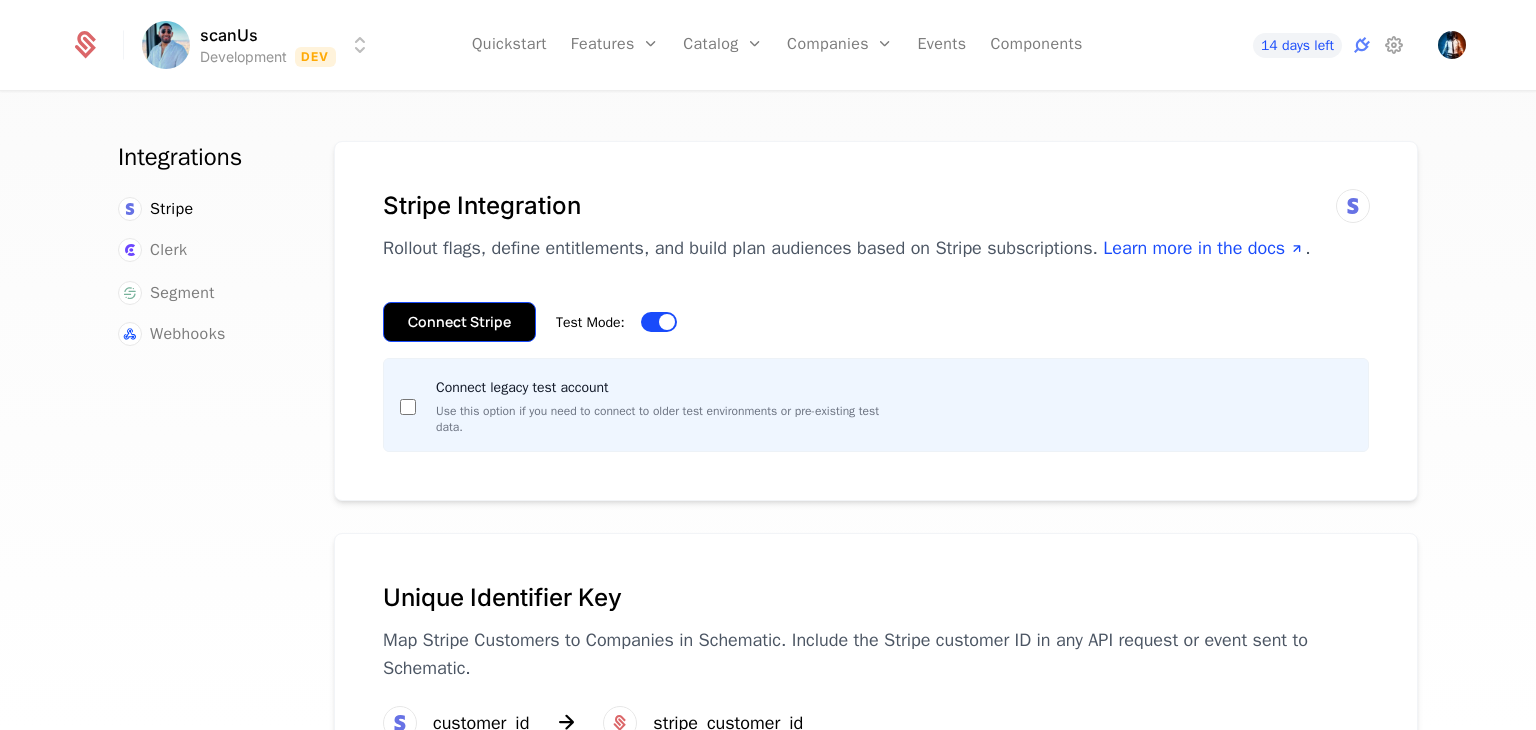 click on "Connect Stripe" at bounding box center (459, 322) 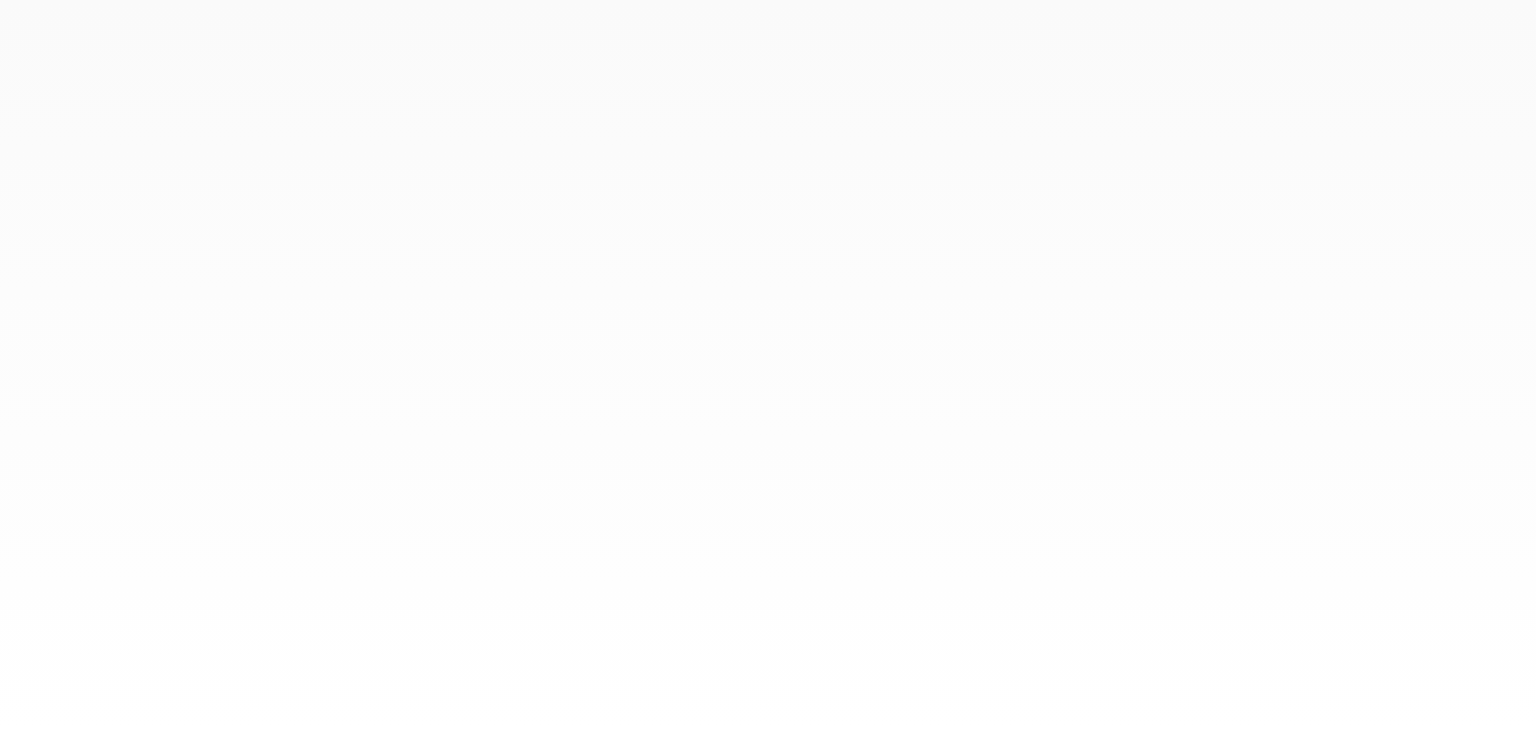scroll, scrollTop: 0, scrollLeft: 0, axis: both 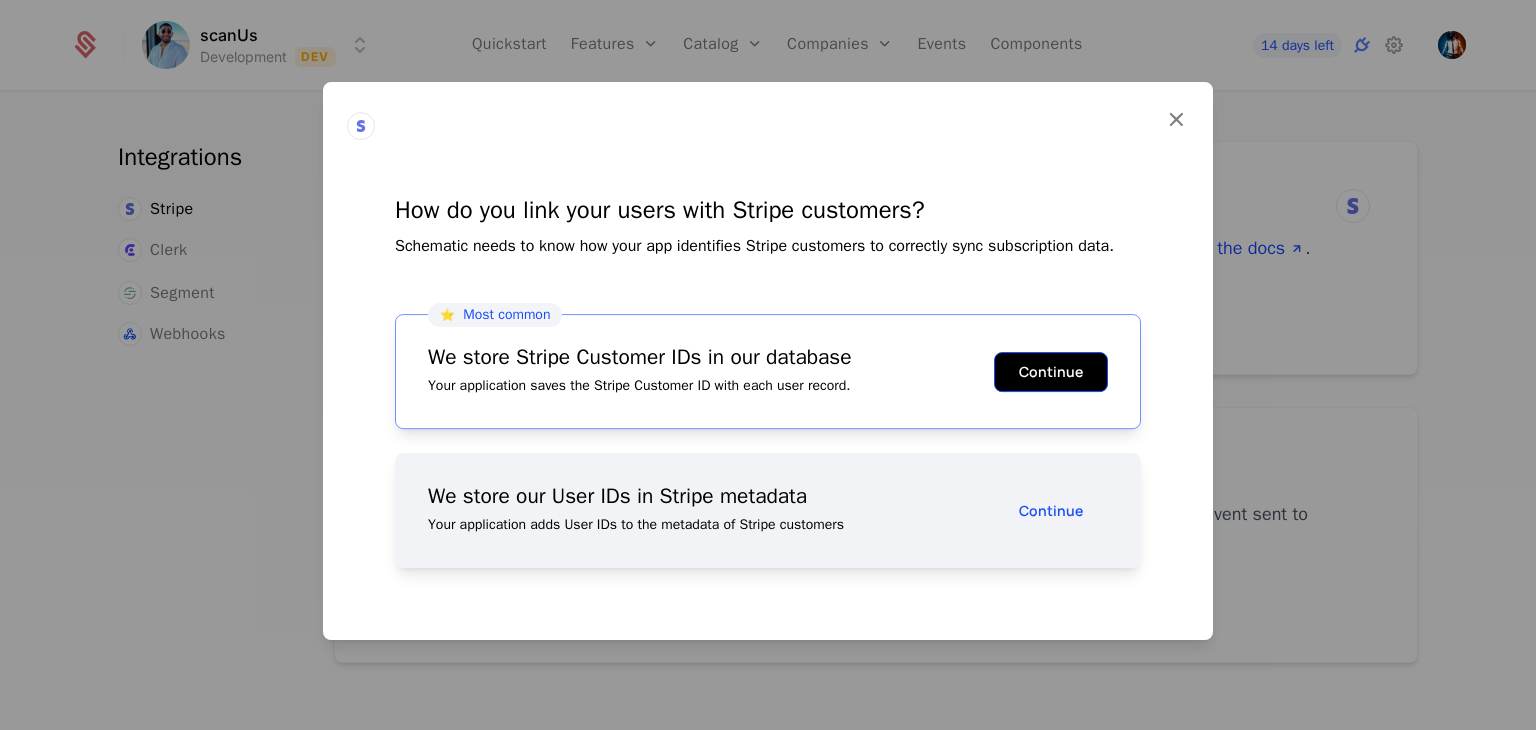 click on "Continue" at bounding box center (1051, 372) 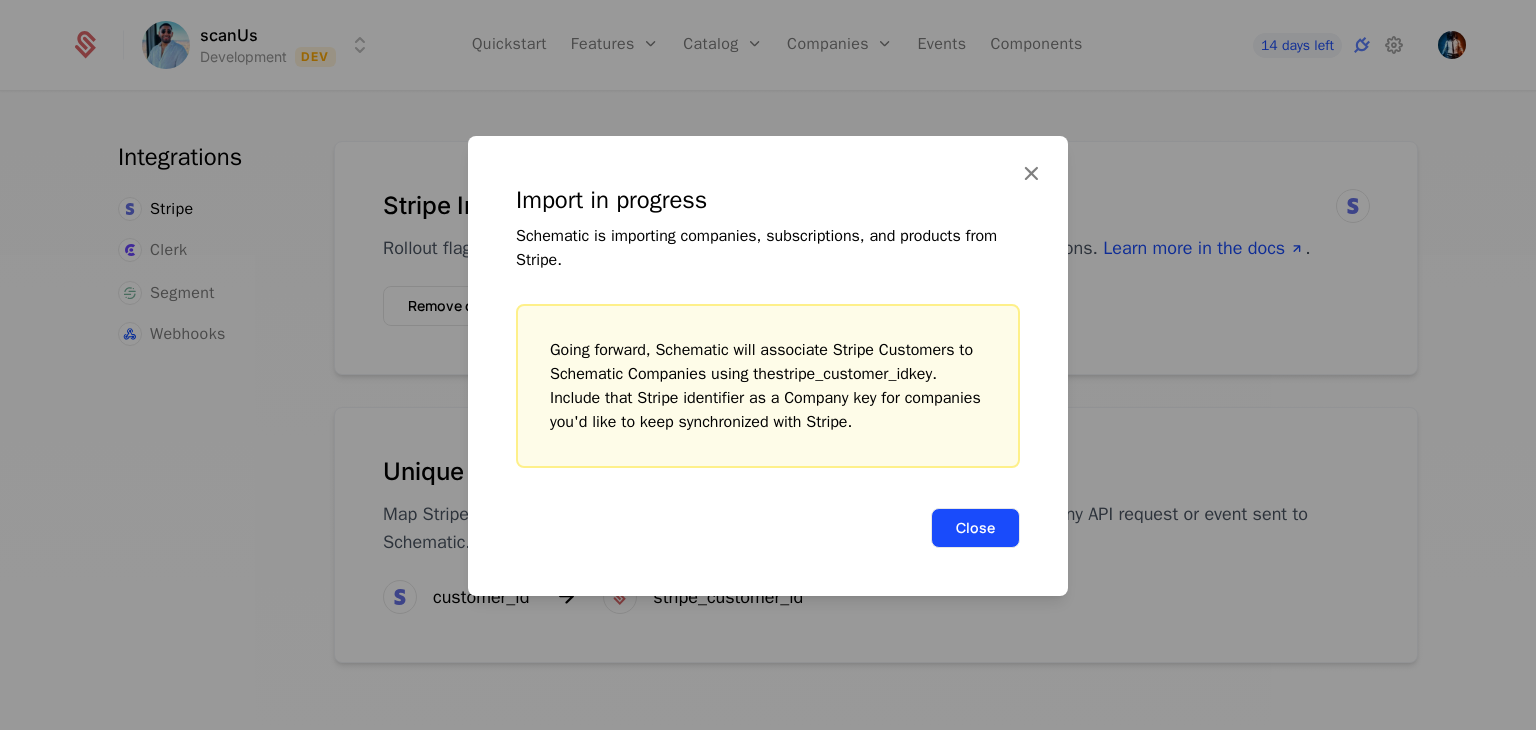 click on "Close" at bounding box center [975, 528] 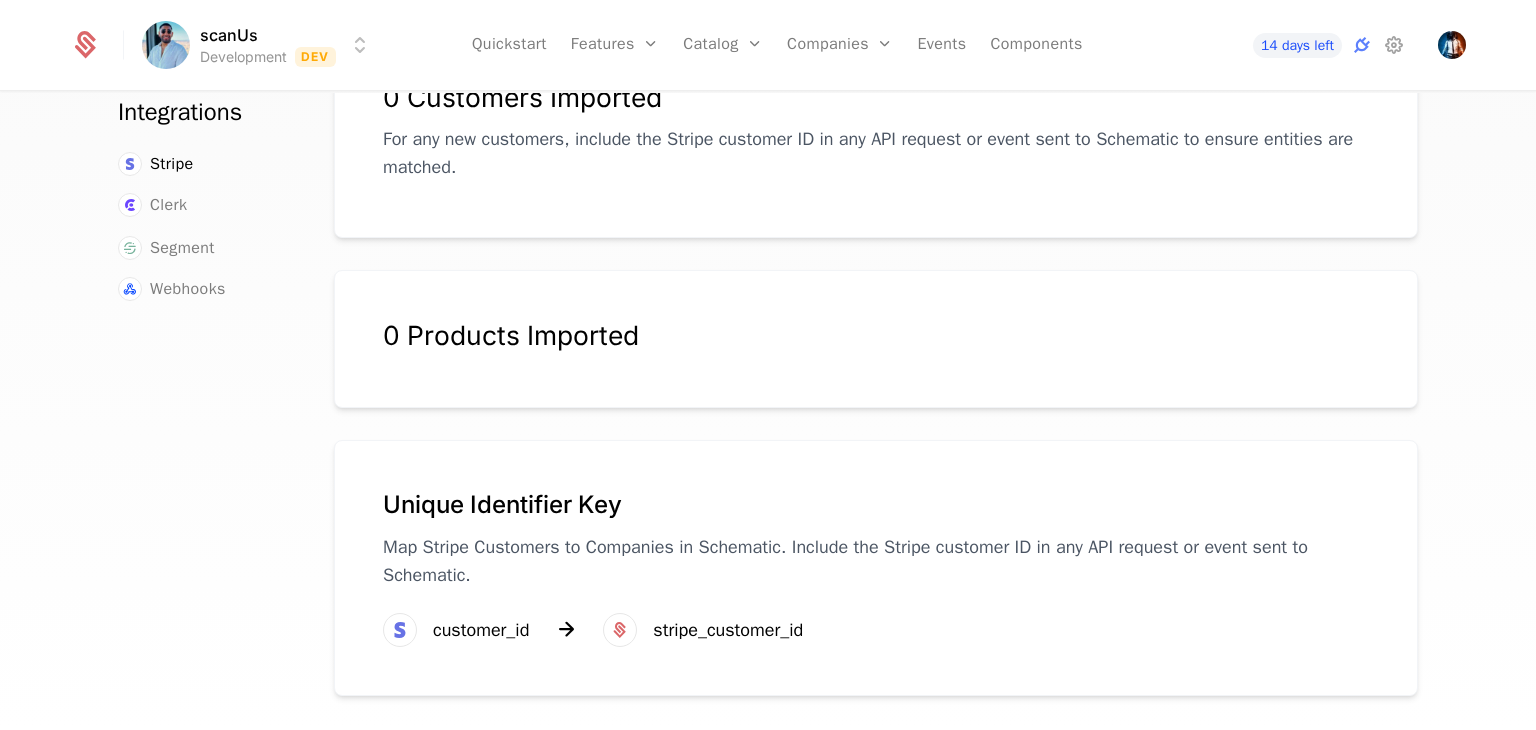 scroll, scrollTop: 0, scrollLeft: 0, axis: both 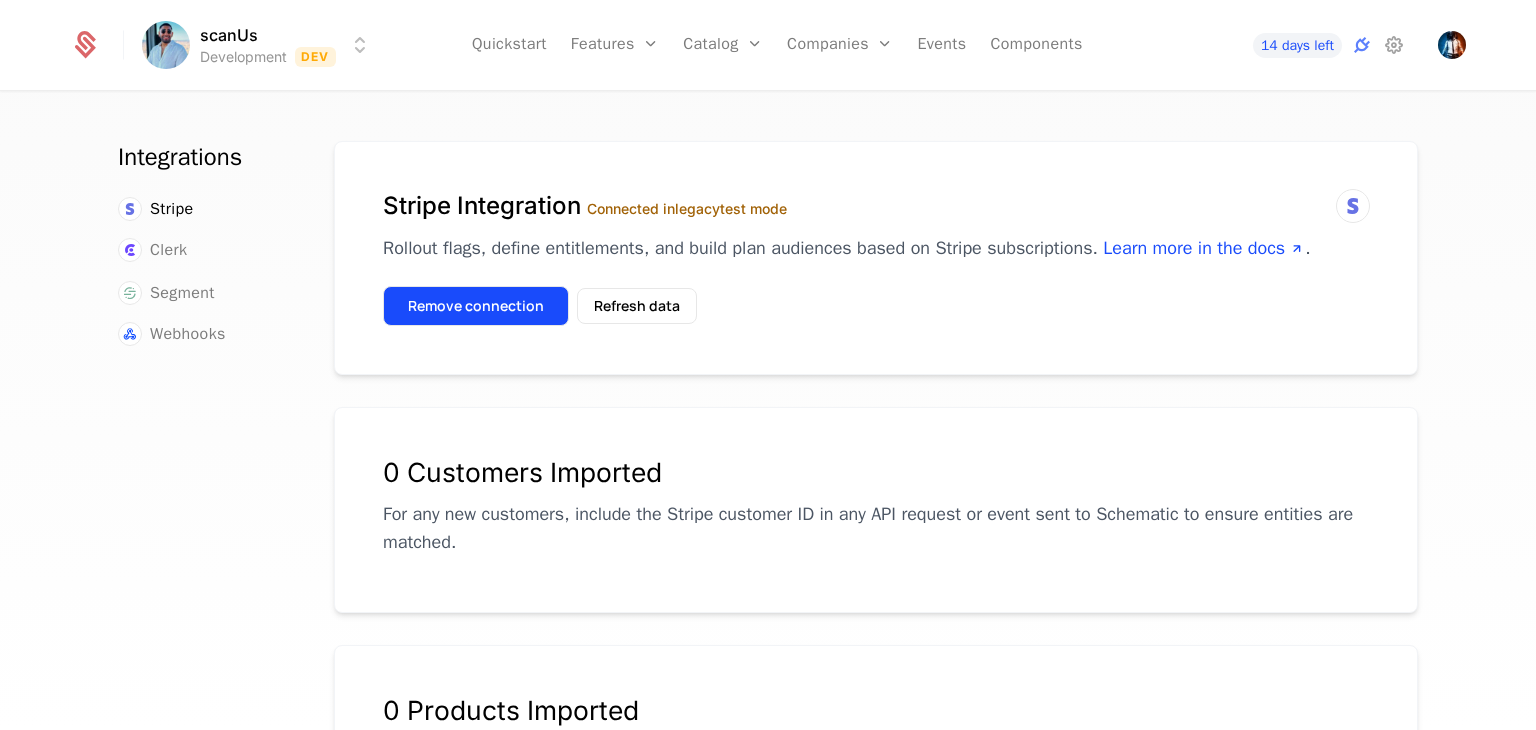 click on "Remove connection" at bounding box center (476, 306) 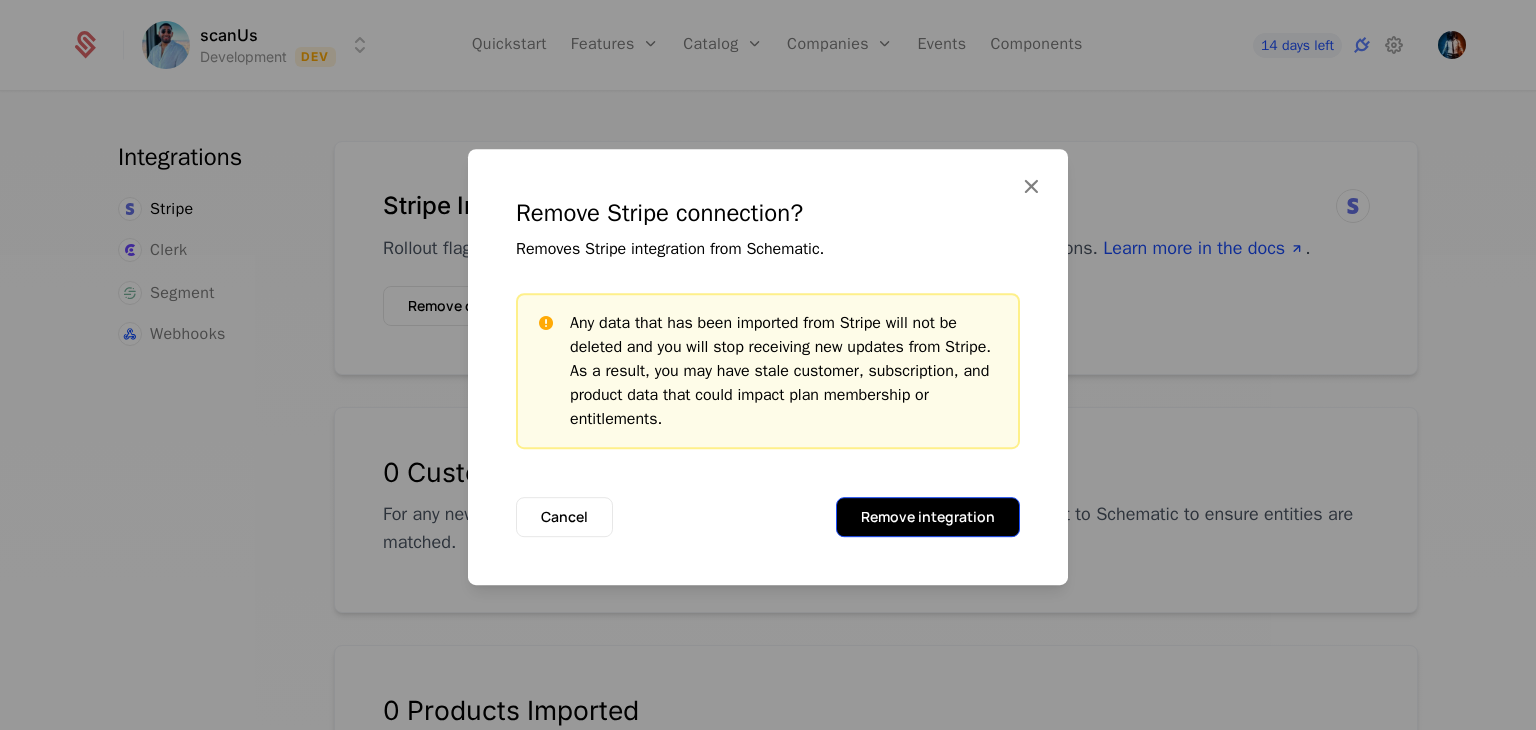 click on "Remove integration" at bounding box center [928, 517] 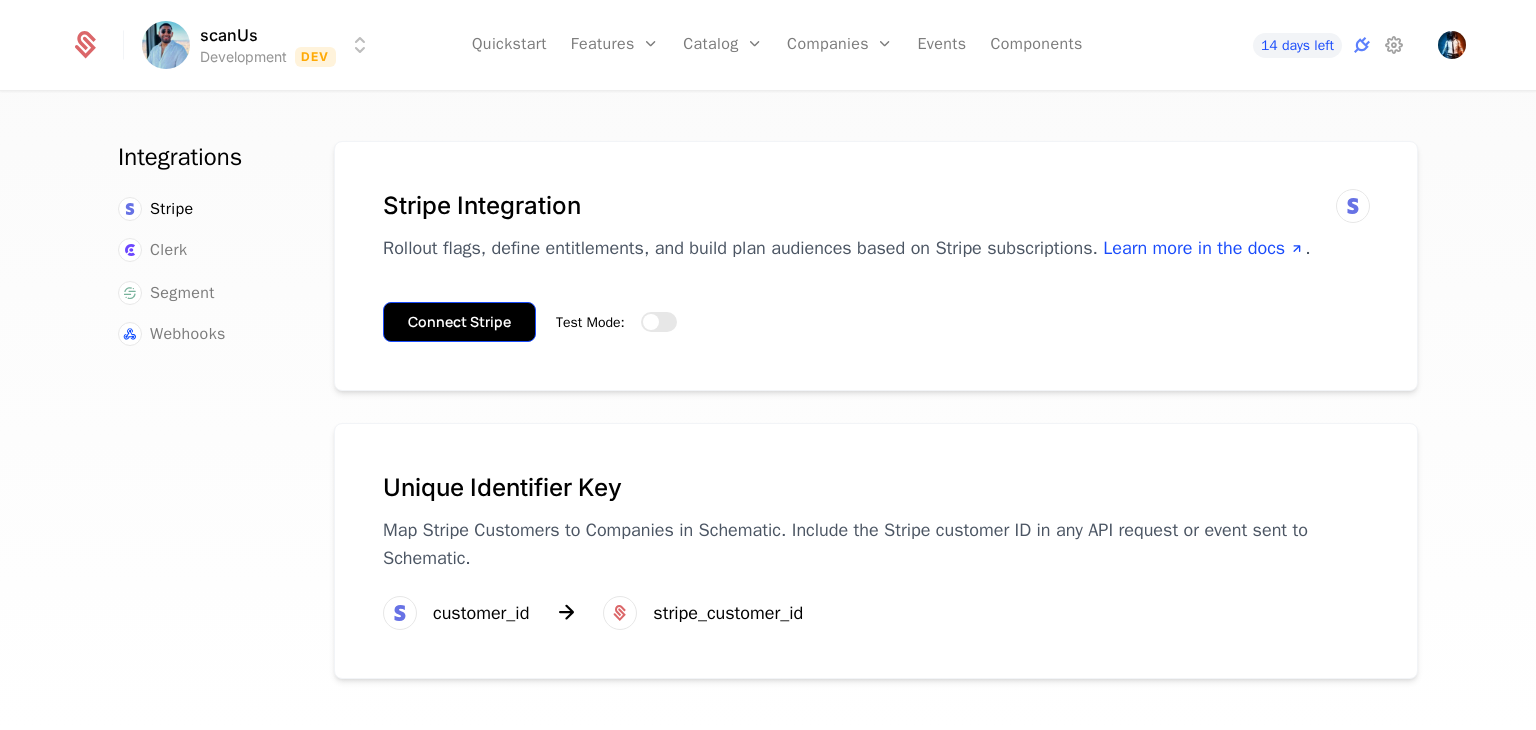 click on "Connect Stripe" at bounding box center (459, 322) 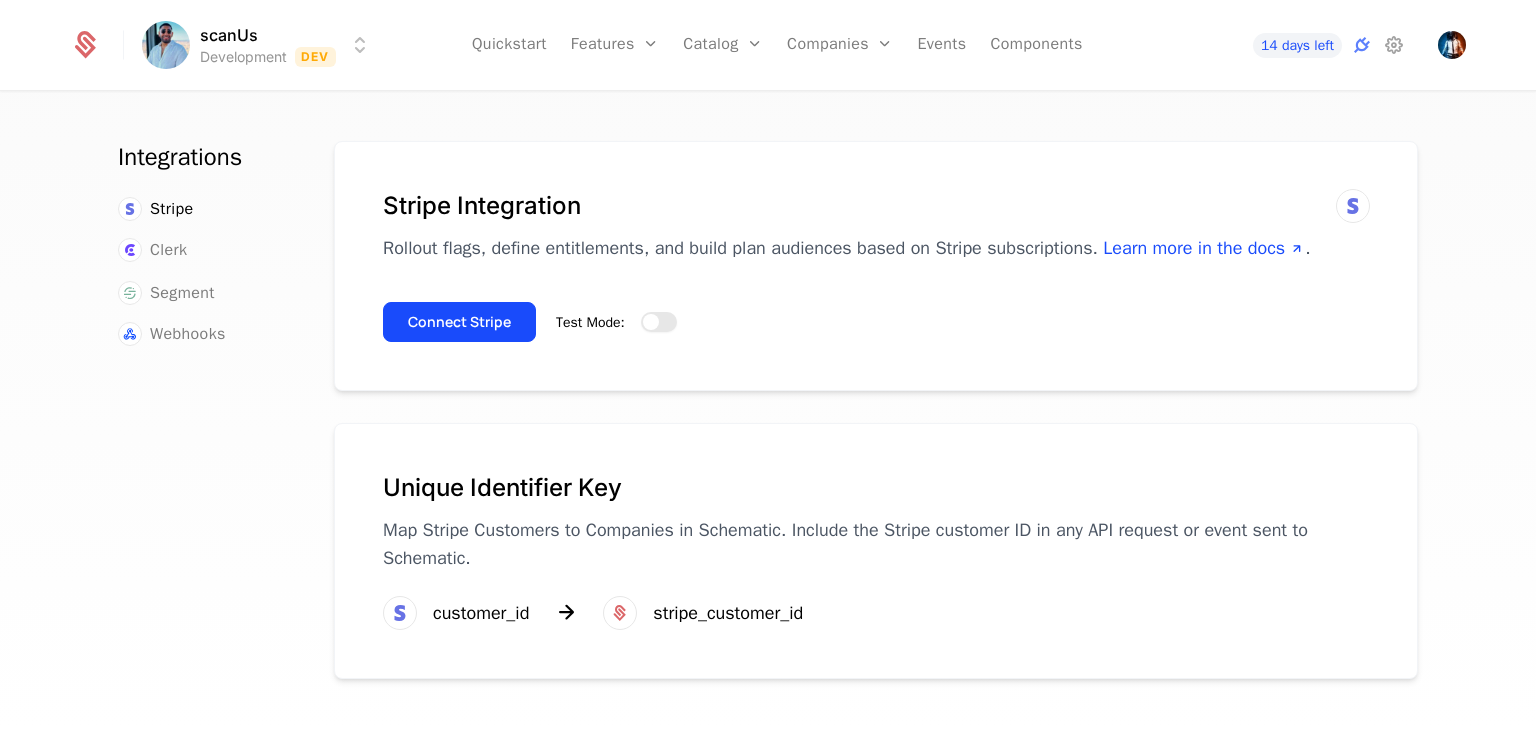 click at bounding box center [651, 322] 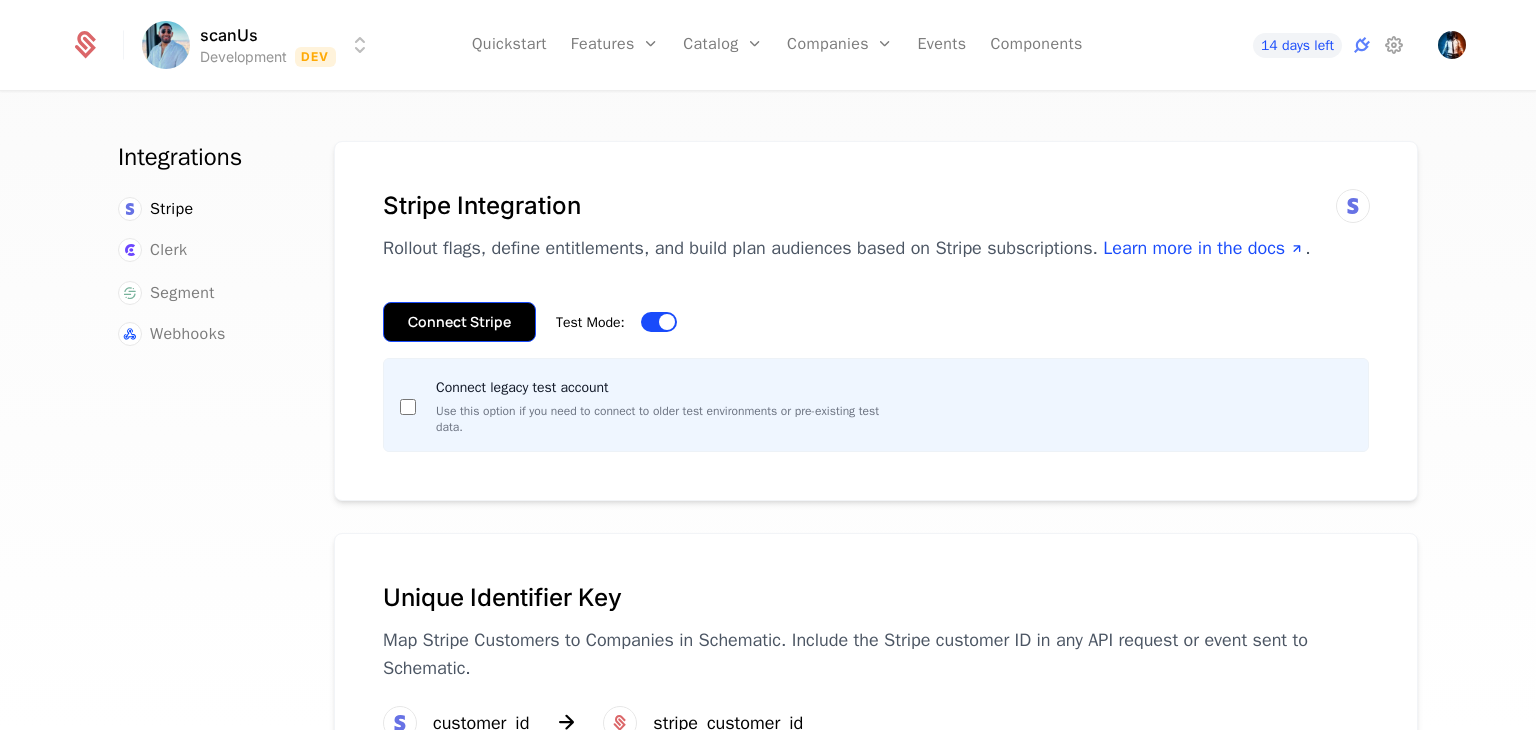 click on "Connect Stripe" at bounding box center [459, 322] 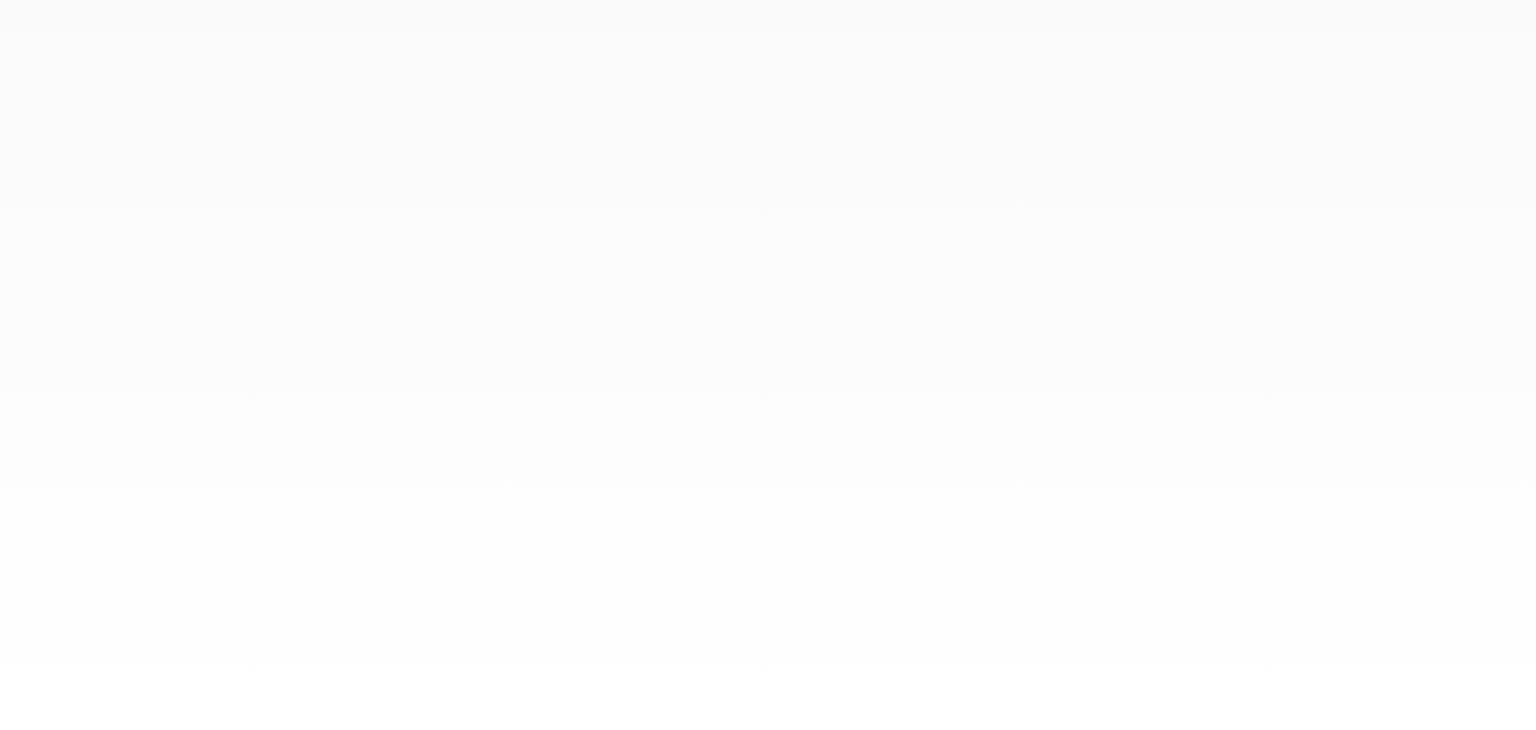 scroll, scrollTop: 0, scrollLeft: 0, axis: both 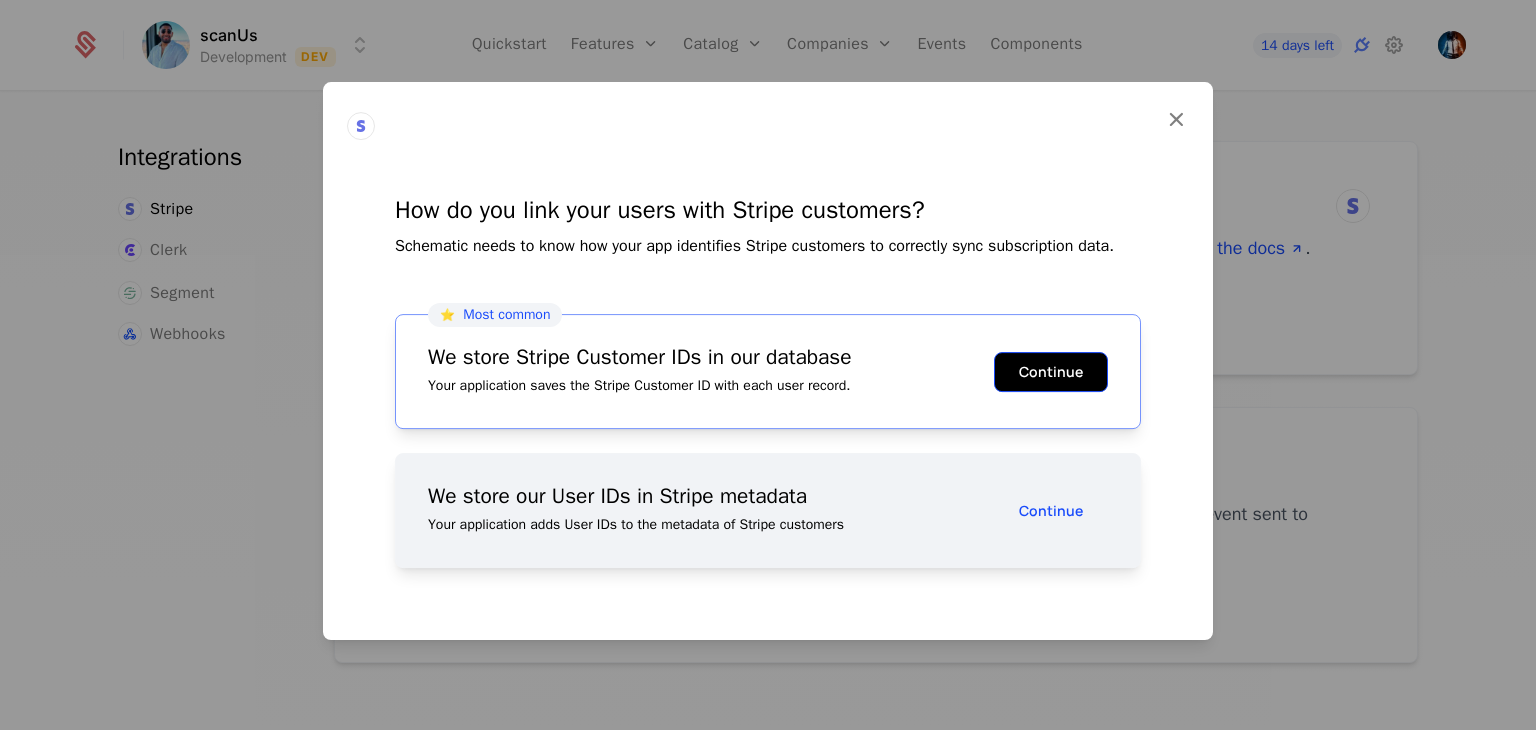 click on "Continue" at bounding box center [1051, 372] 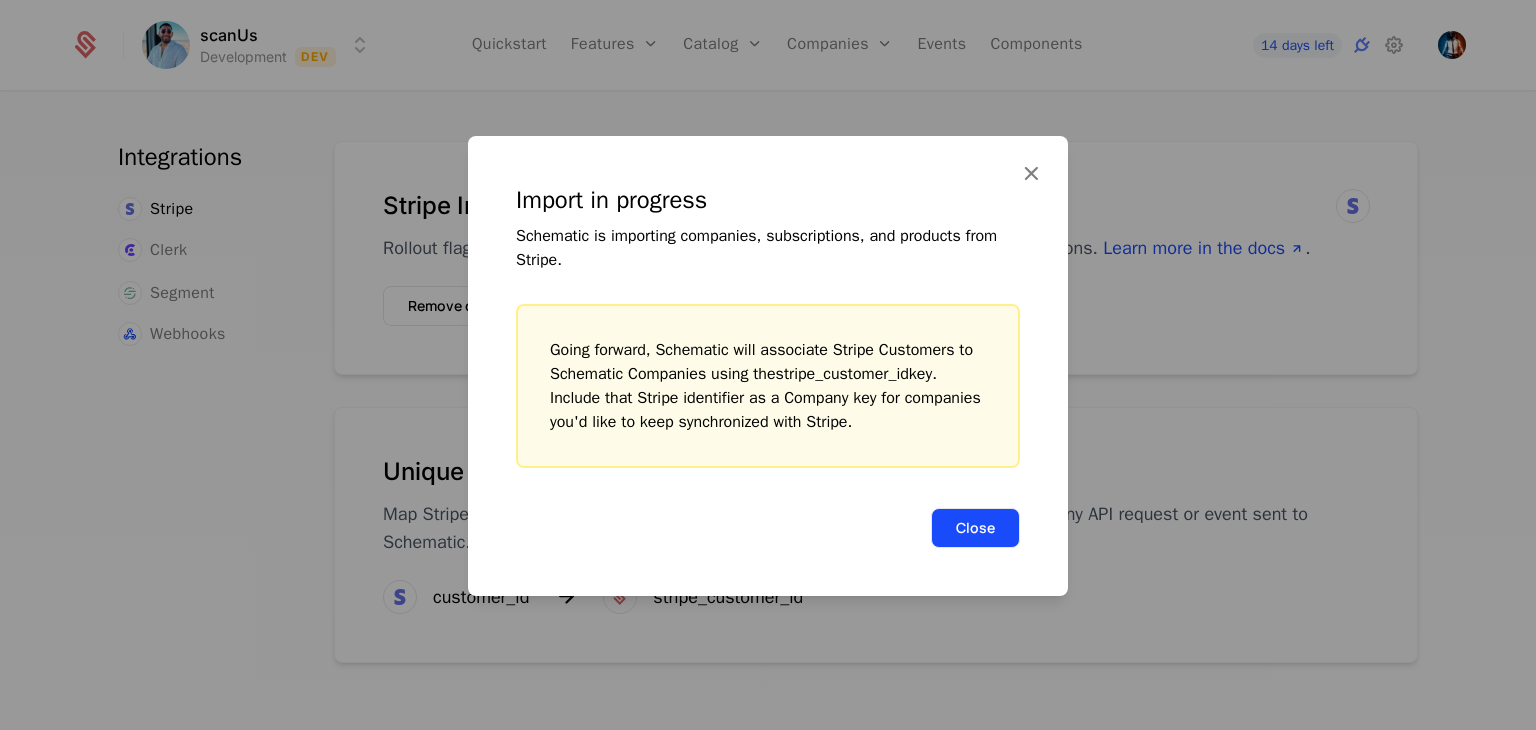 click on "Close" at bounding box center (975, 528) 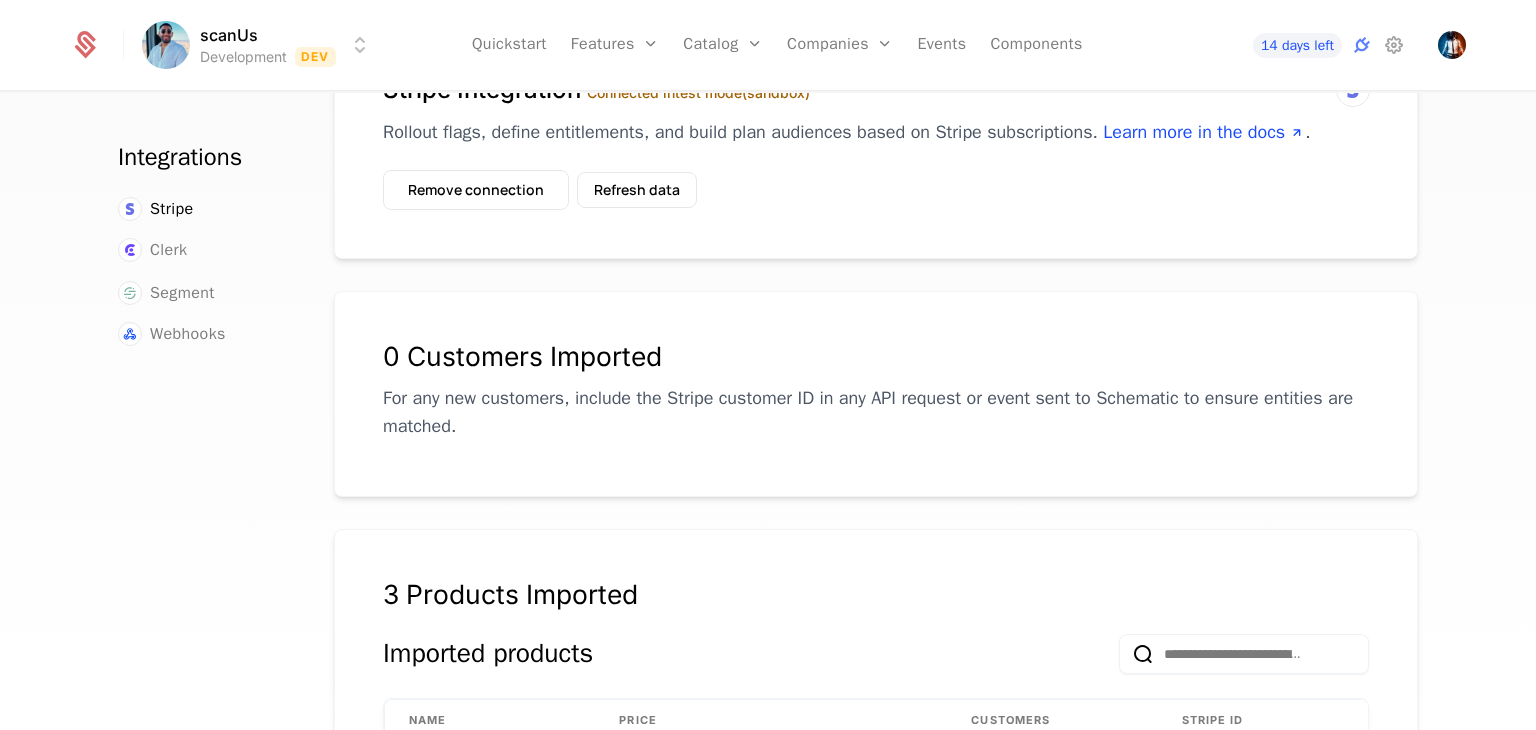 scroll, scrollTop: 0, scrollLeft: 0, axis: both 